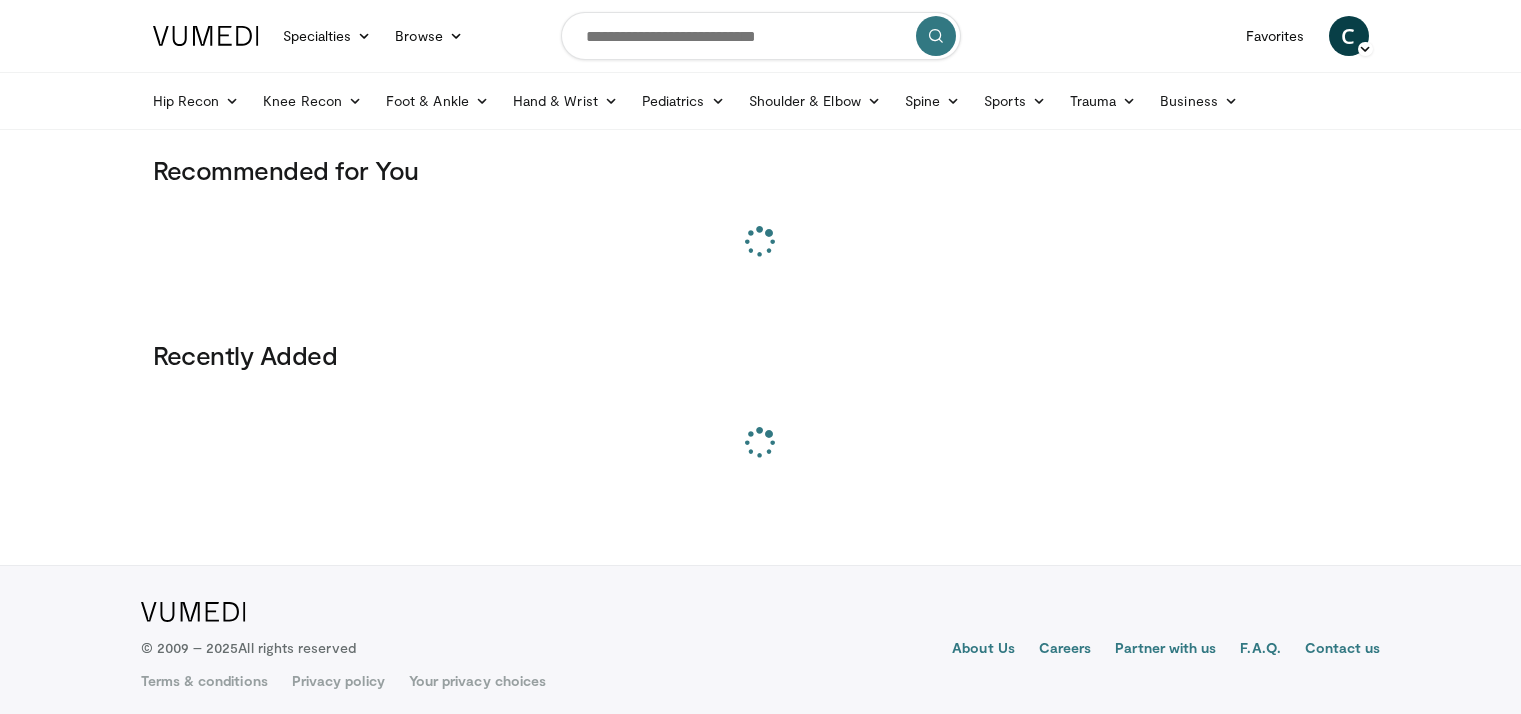 scroll, scrollTop: 0, scrollLeft: 0, axis: both 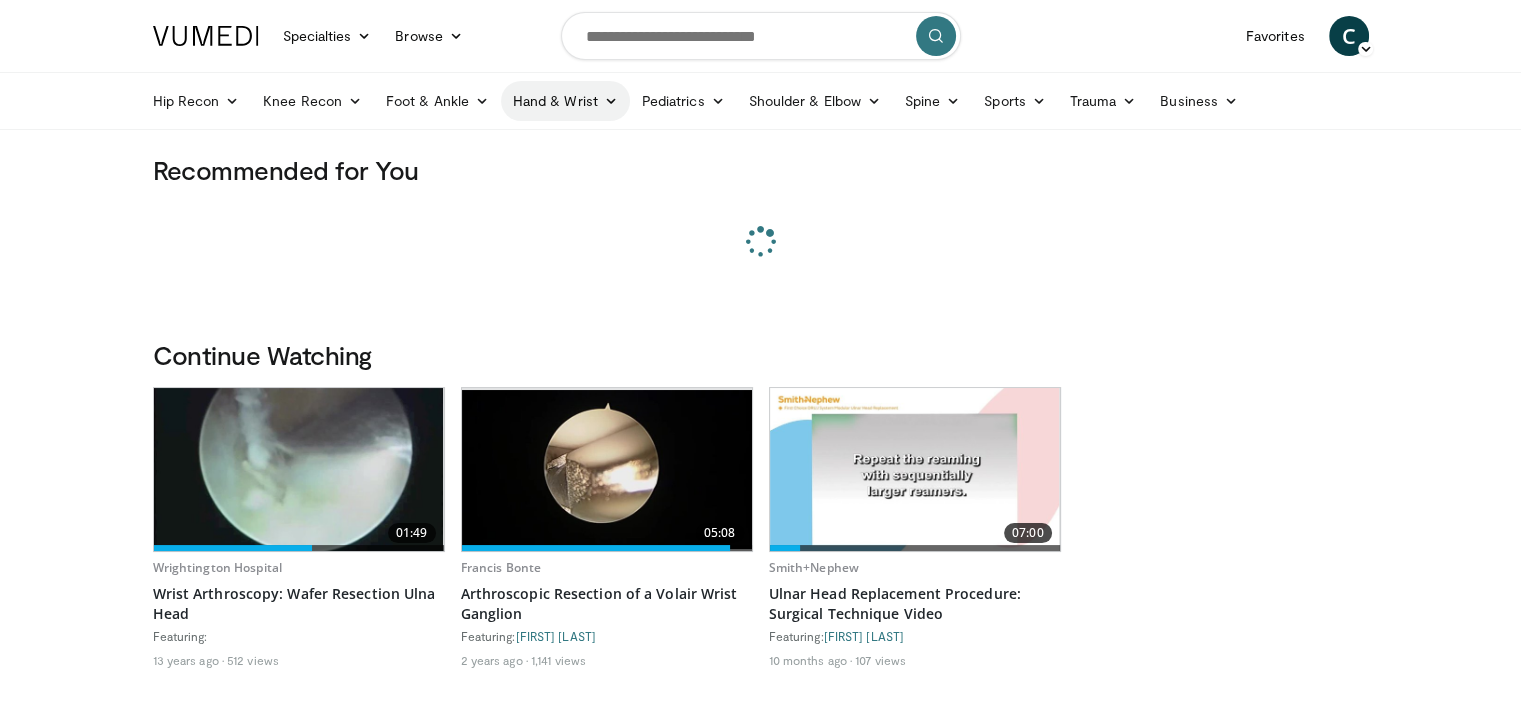 click on "Hand & Wrist" at bounding box center [565, 101] 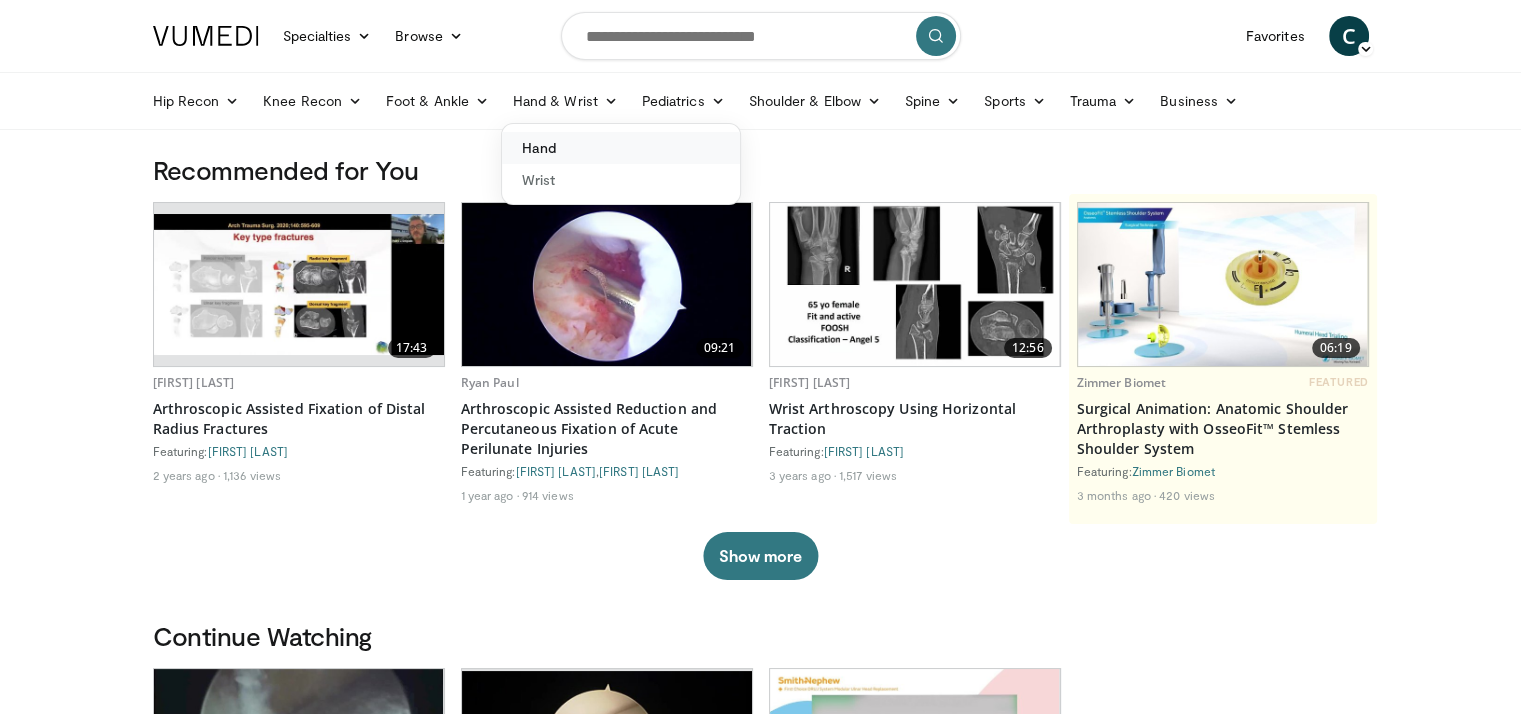 click on "Hand" at bounding box center (621, 148) 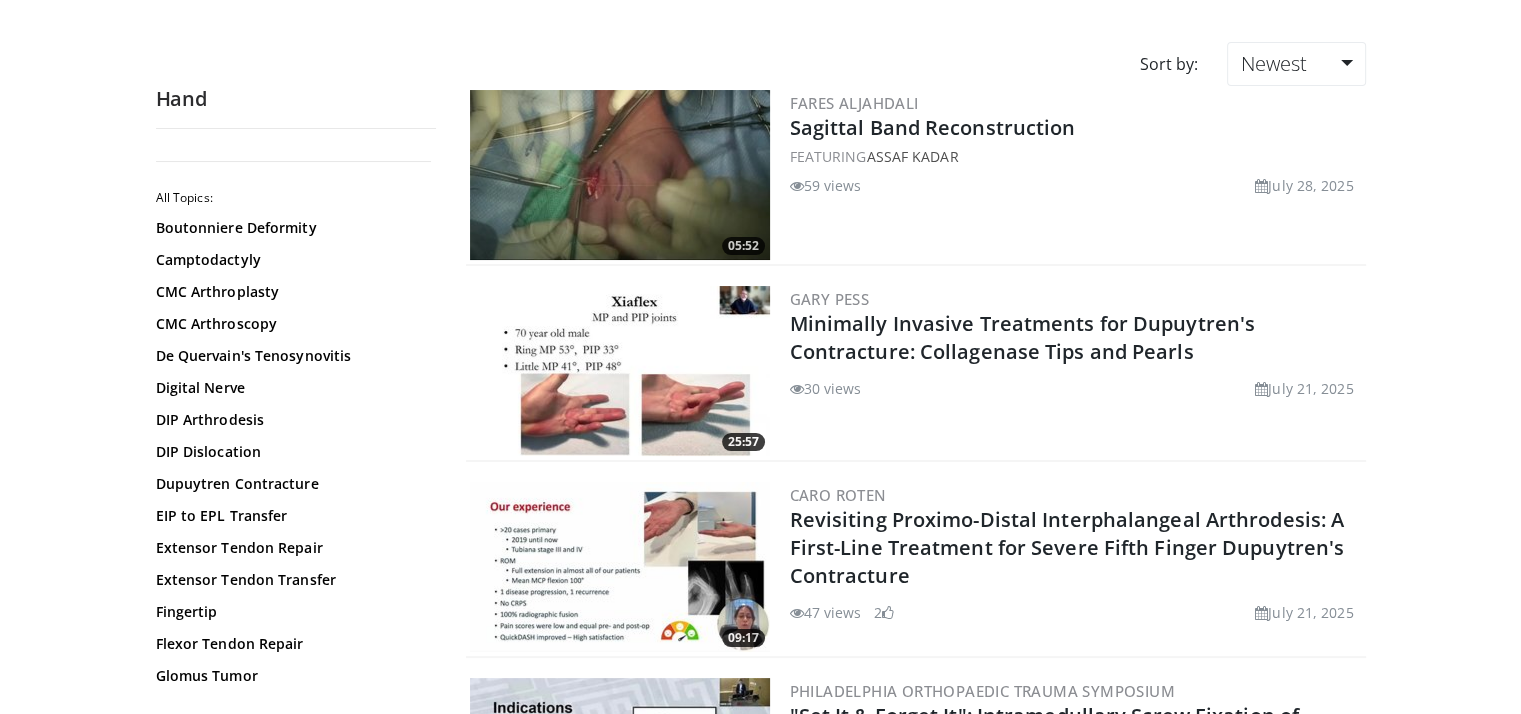scroll, scrollTop: 0, scrollLeft: 0, axis: both 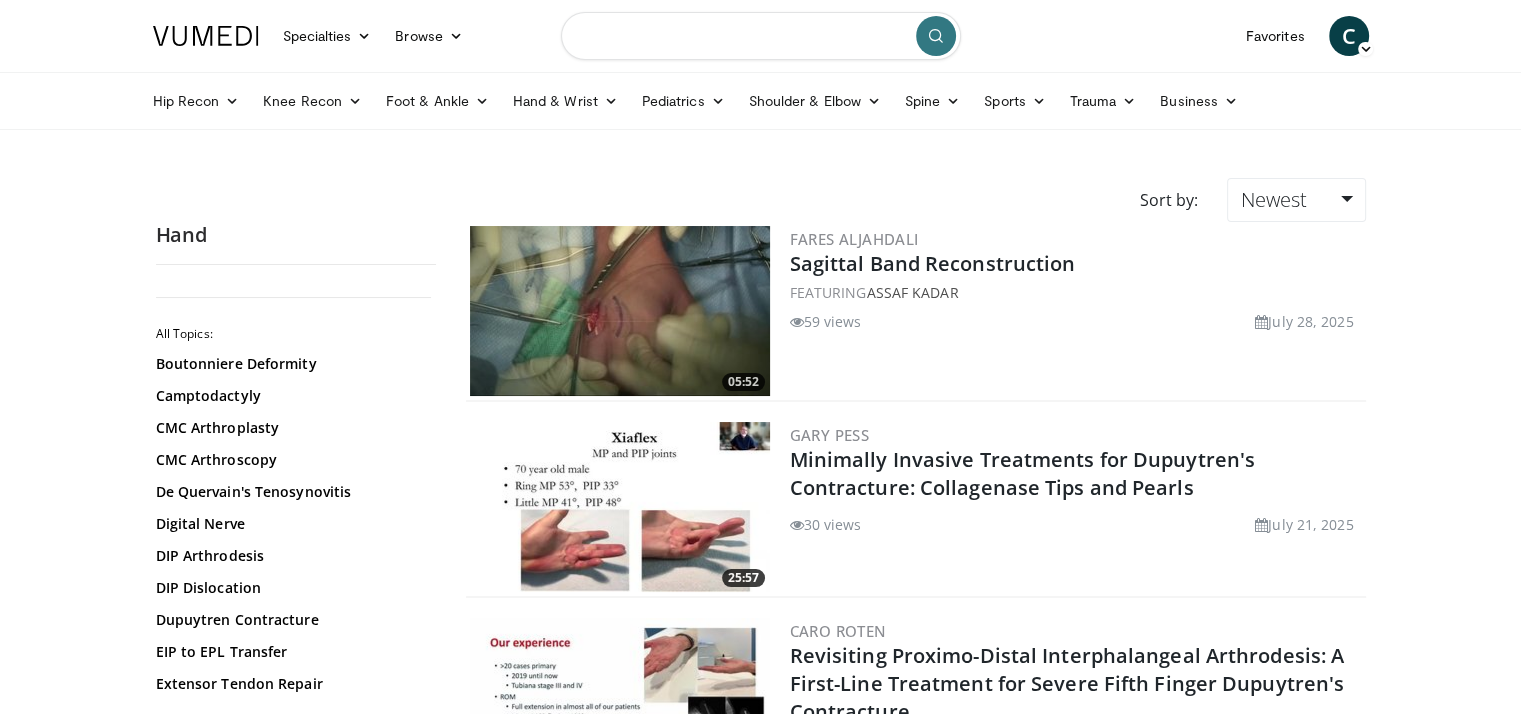 click at bounding box center (761, 36) 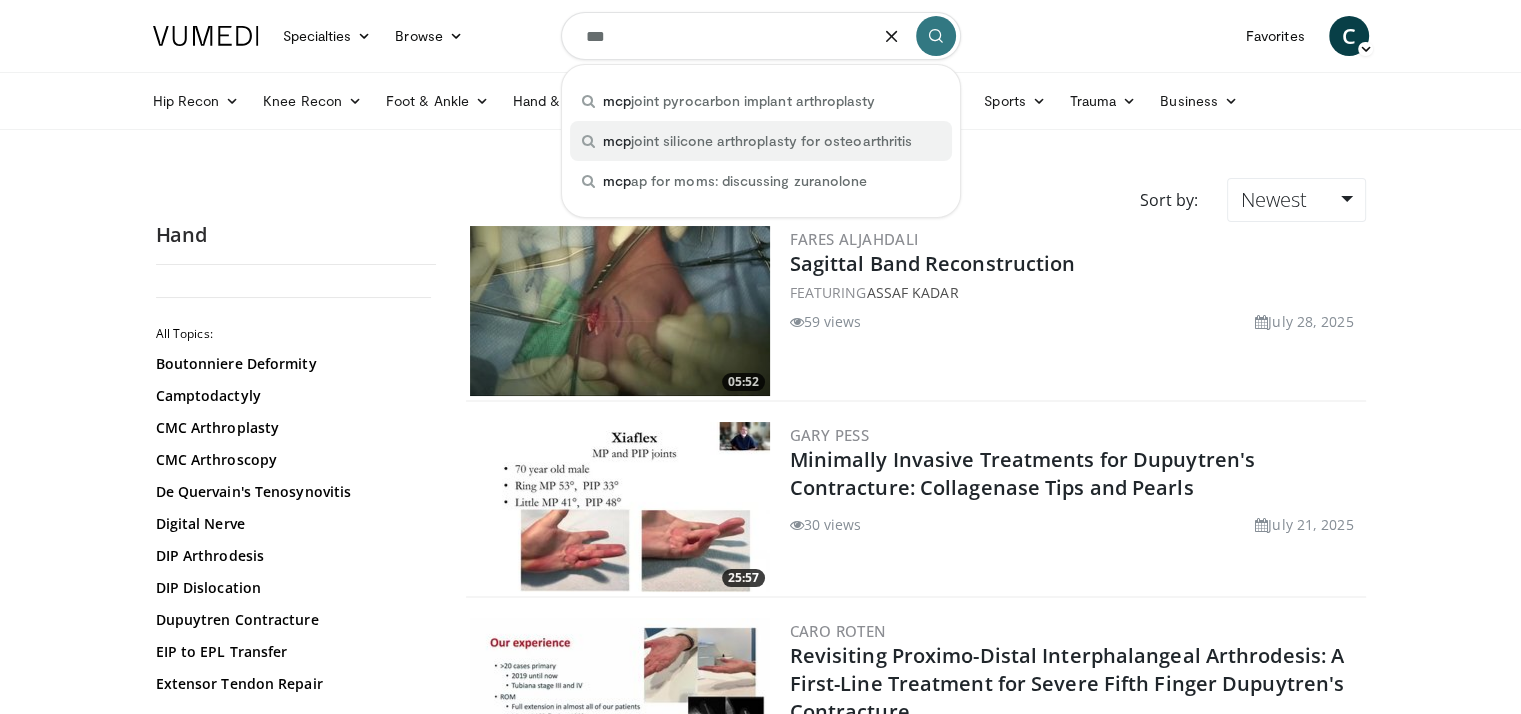click on "mcp  joint silicone arthroplasty for osteoarthritis" at bounding box center [757, 141] 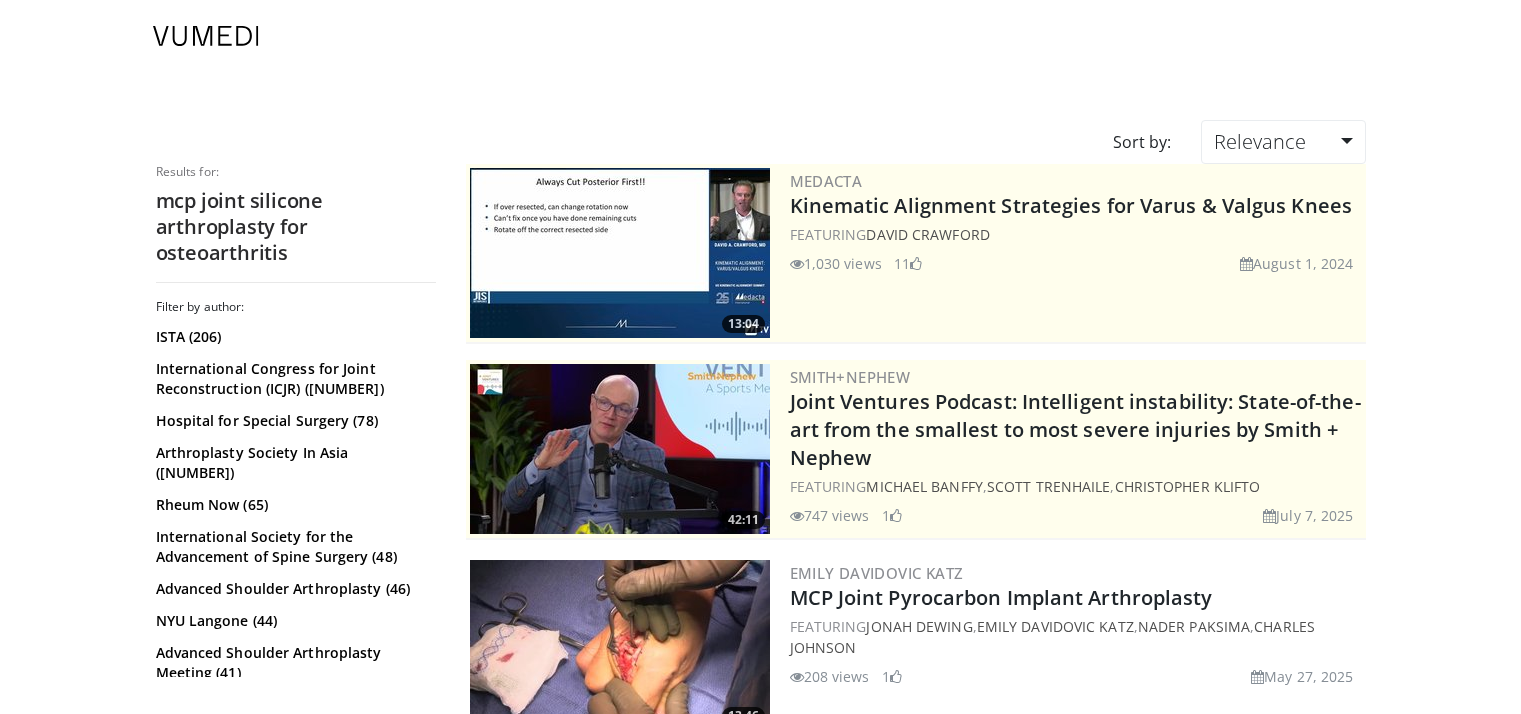 scroll, scrollTop: 0, scrollLeft: 0, axis: both 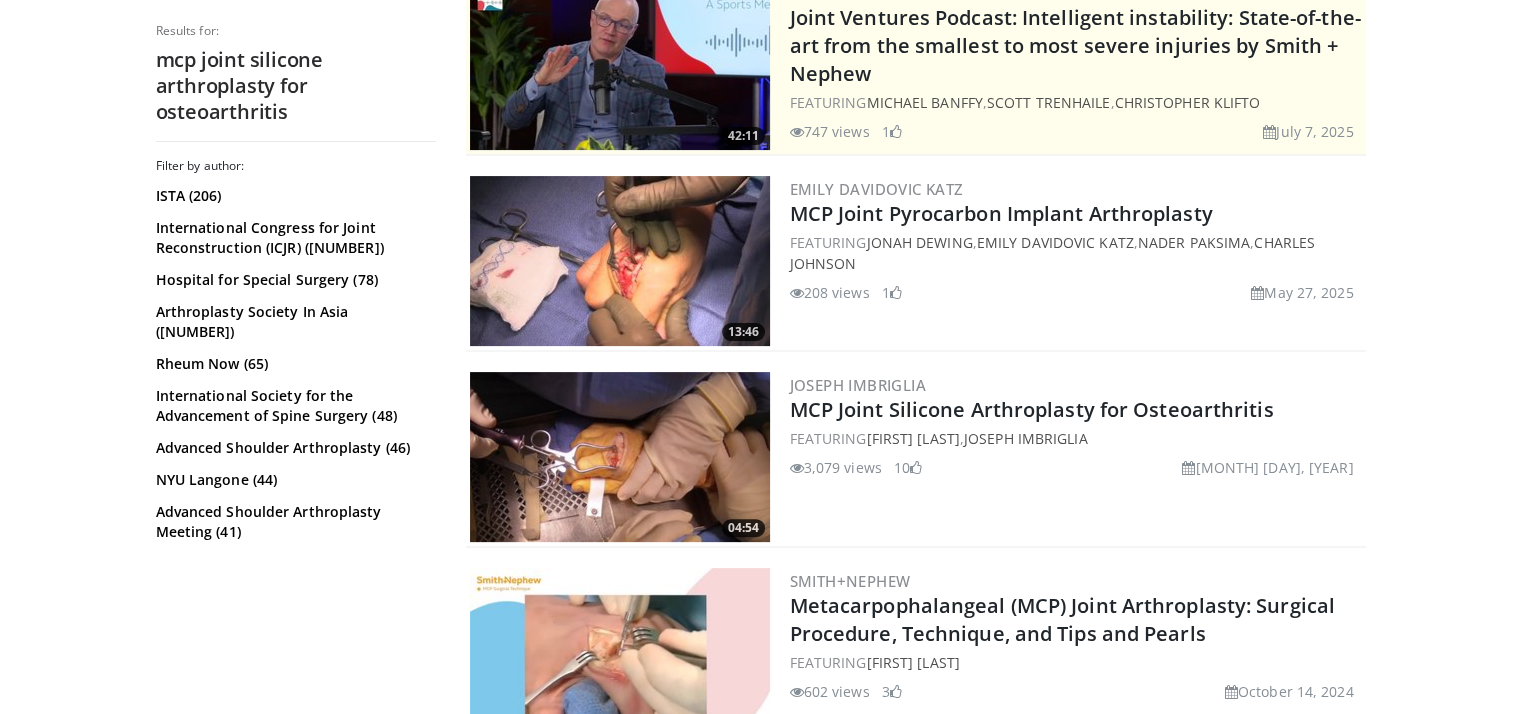 click at bounding box center [620, 457] 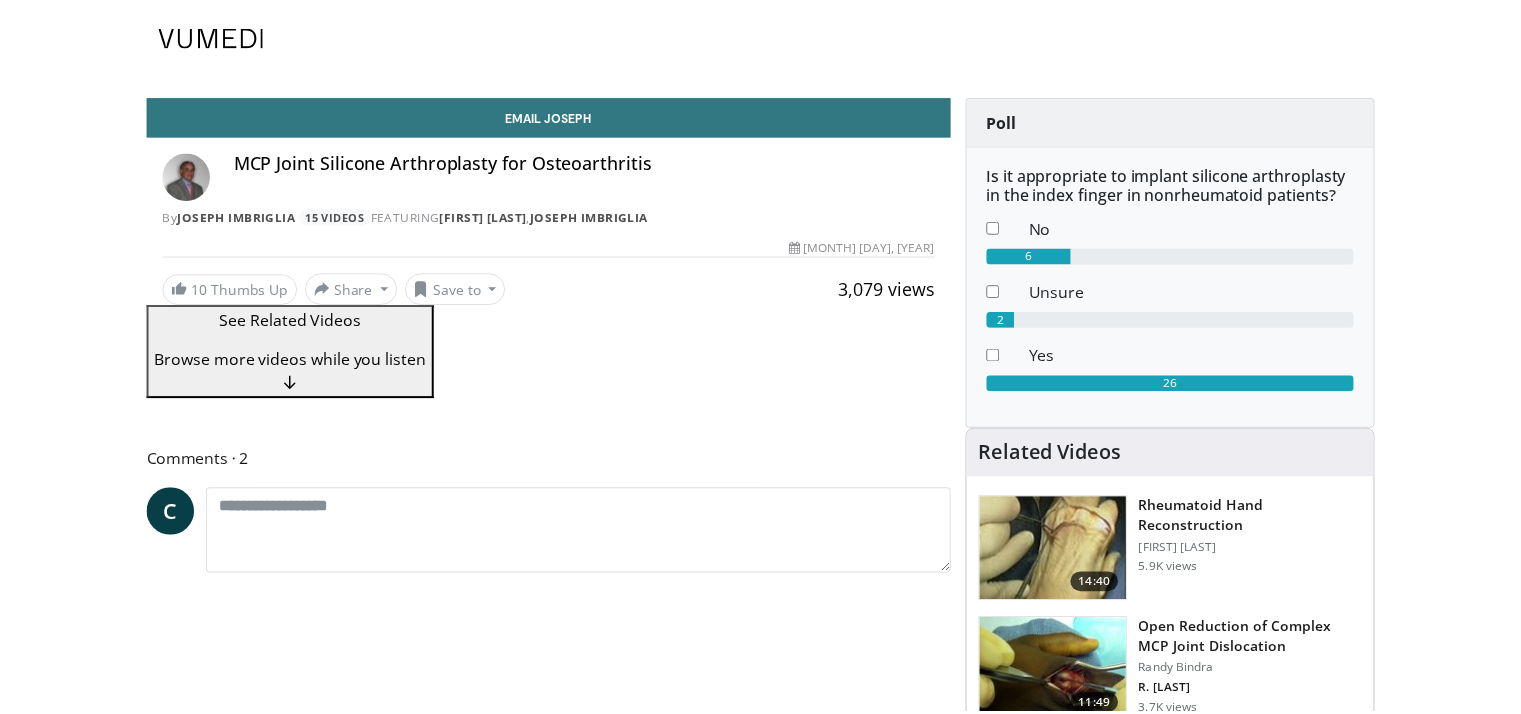 scroll, scrollTop: 0, scrollLeft: 0, axis: both 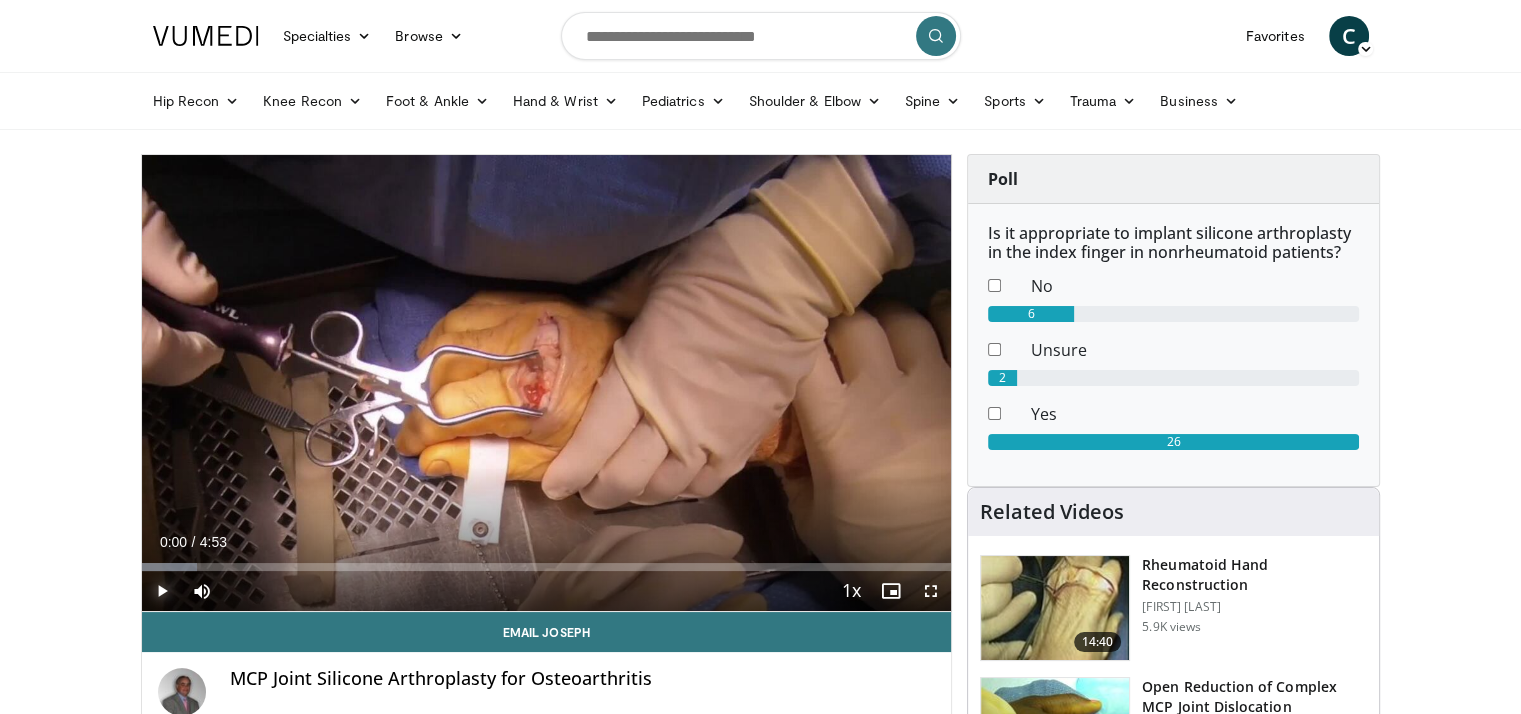 click at bounding box center [162, 591] 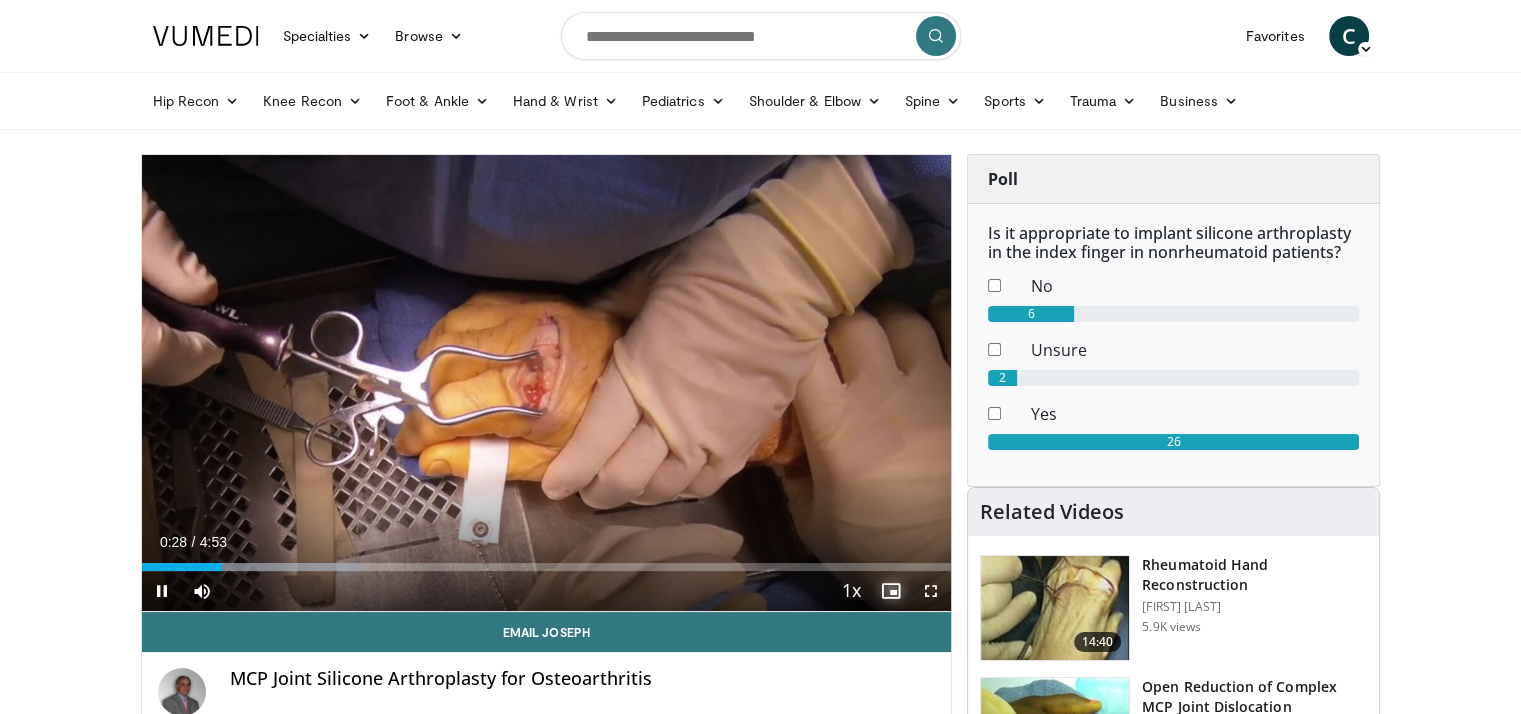 click at bounding box center (891, 591) 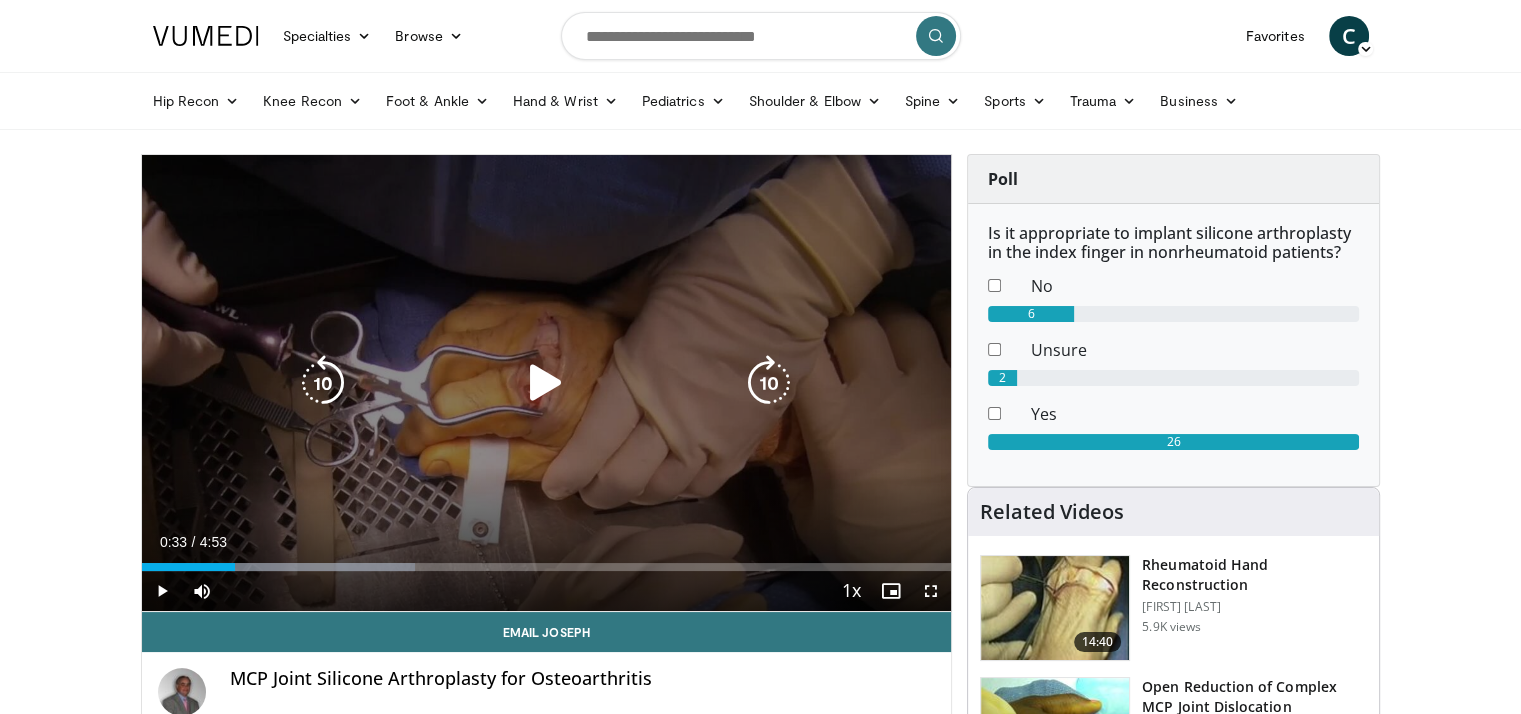 click at bounding box center (546, 383) 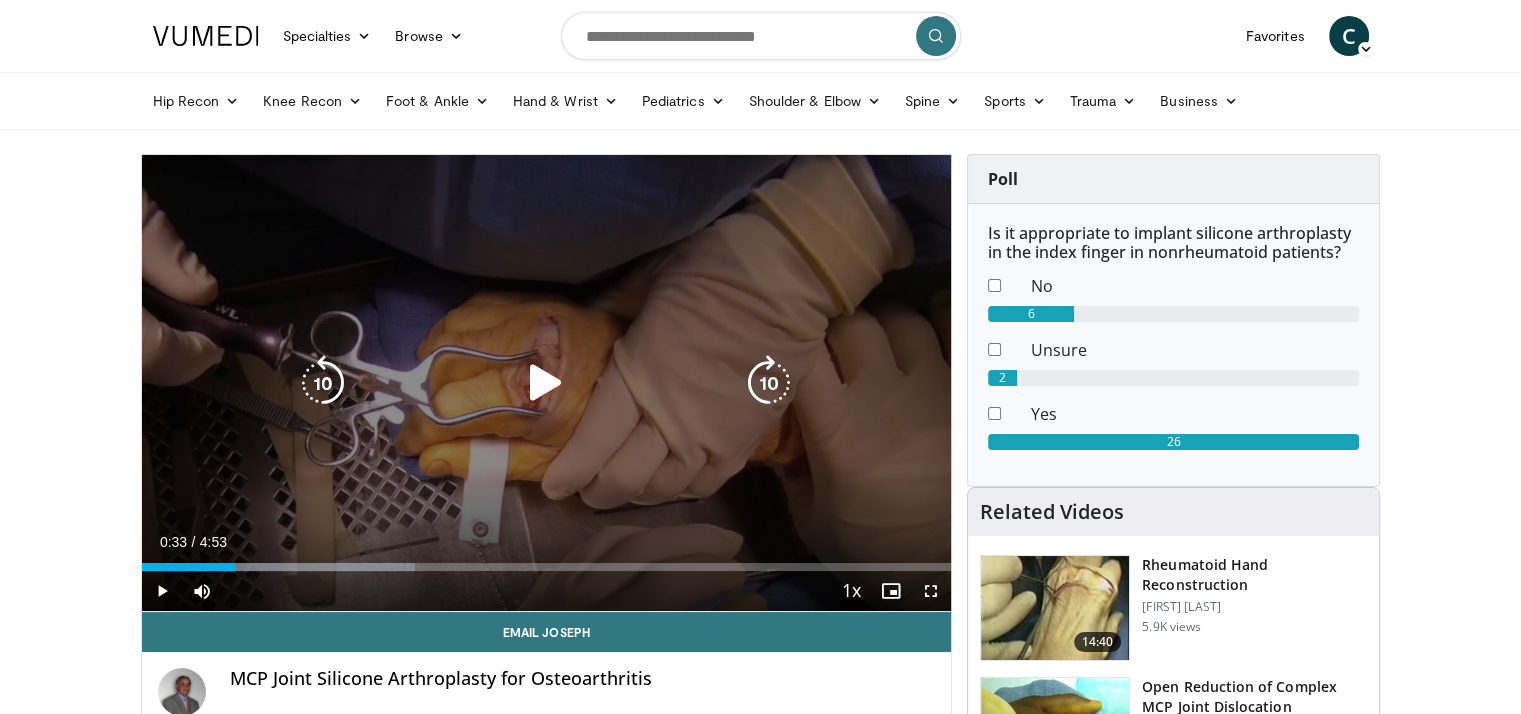 click at bounding box center [546, 383] 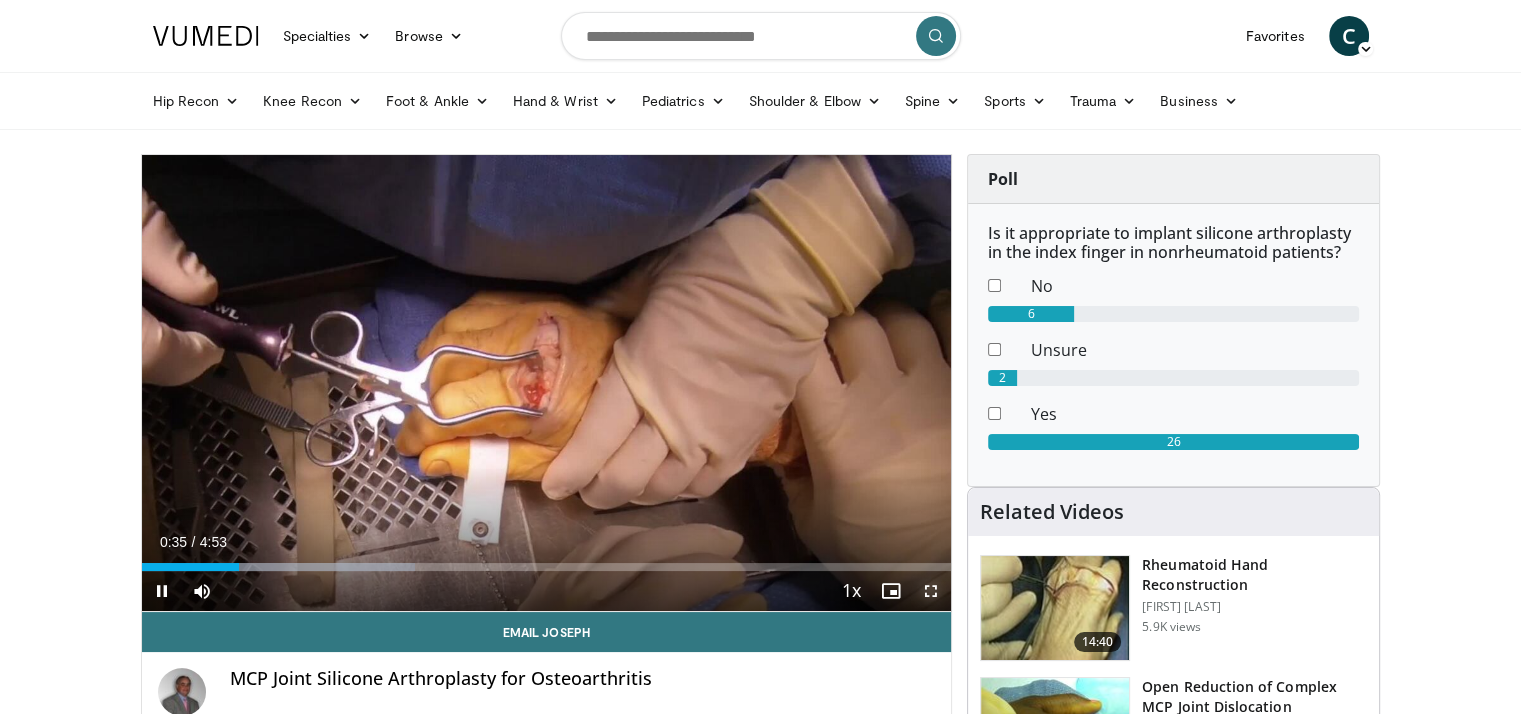 click at bounding box center (931, 591) 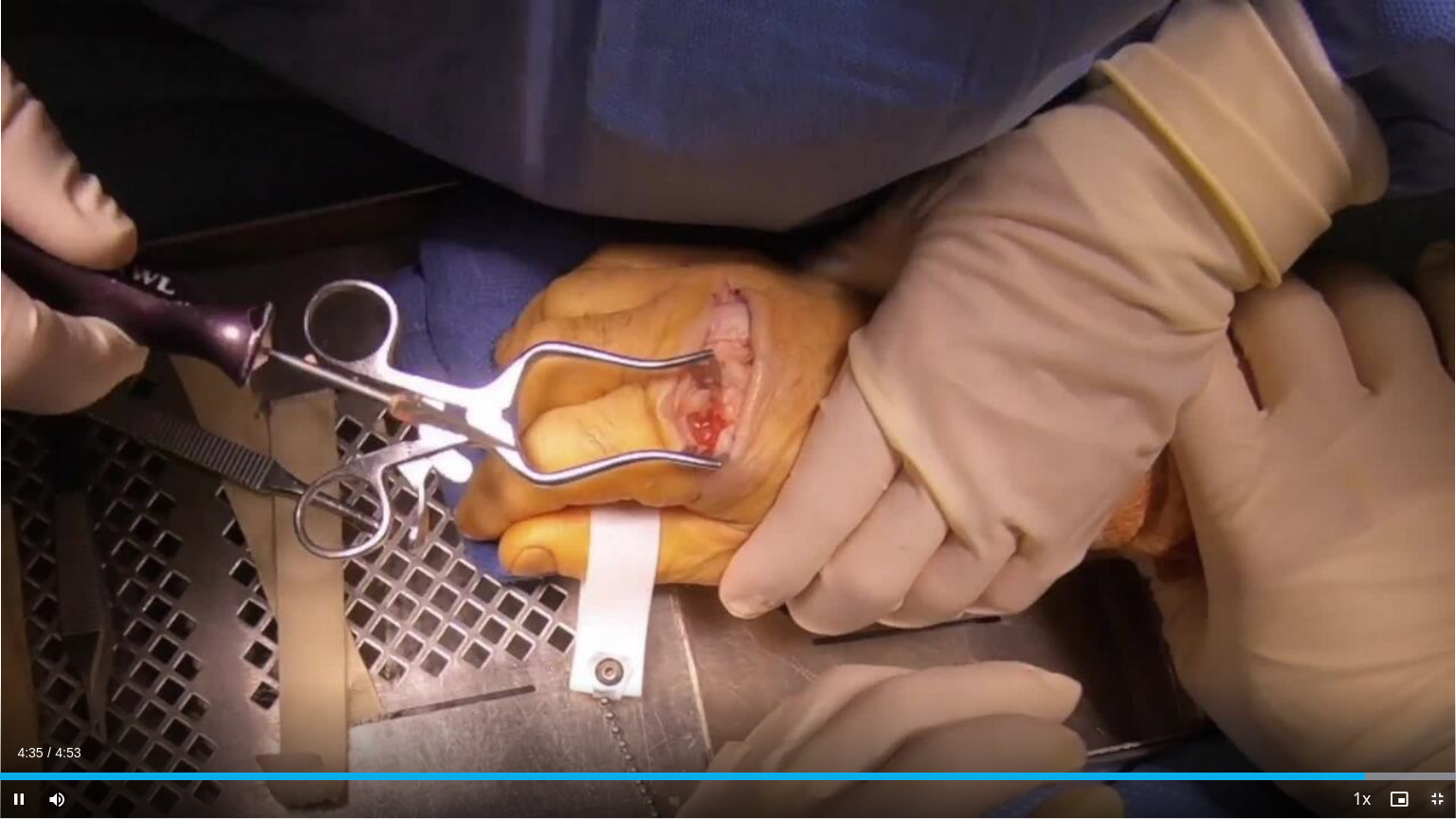 click at bounding box center [1437, 799] 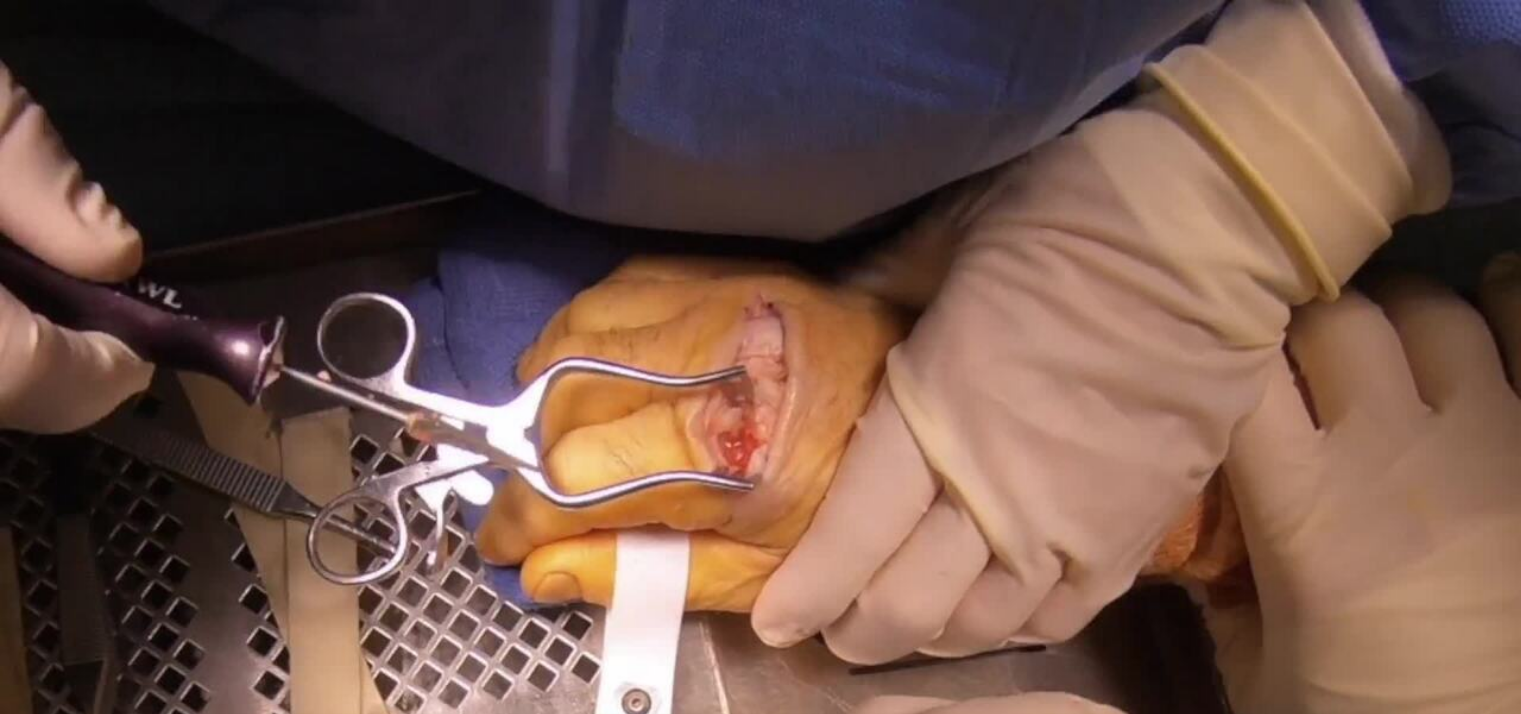 scroll, scrollTop: 288, scrollLeft: 0, axis: vertical 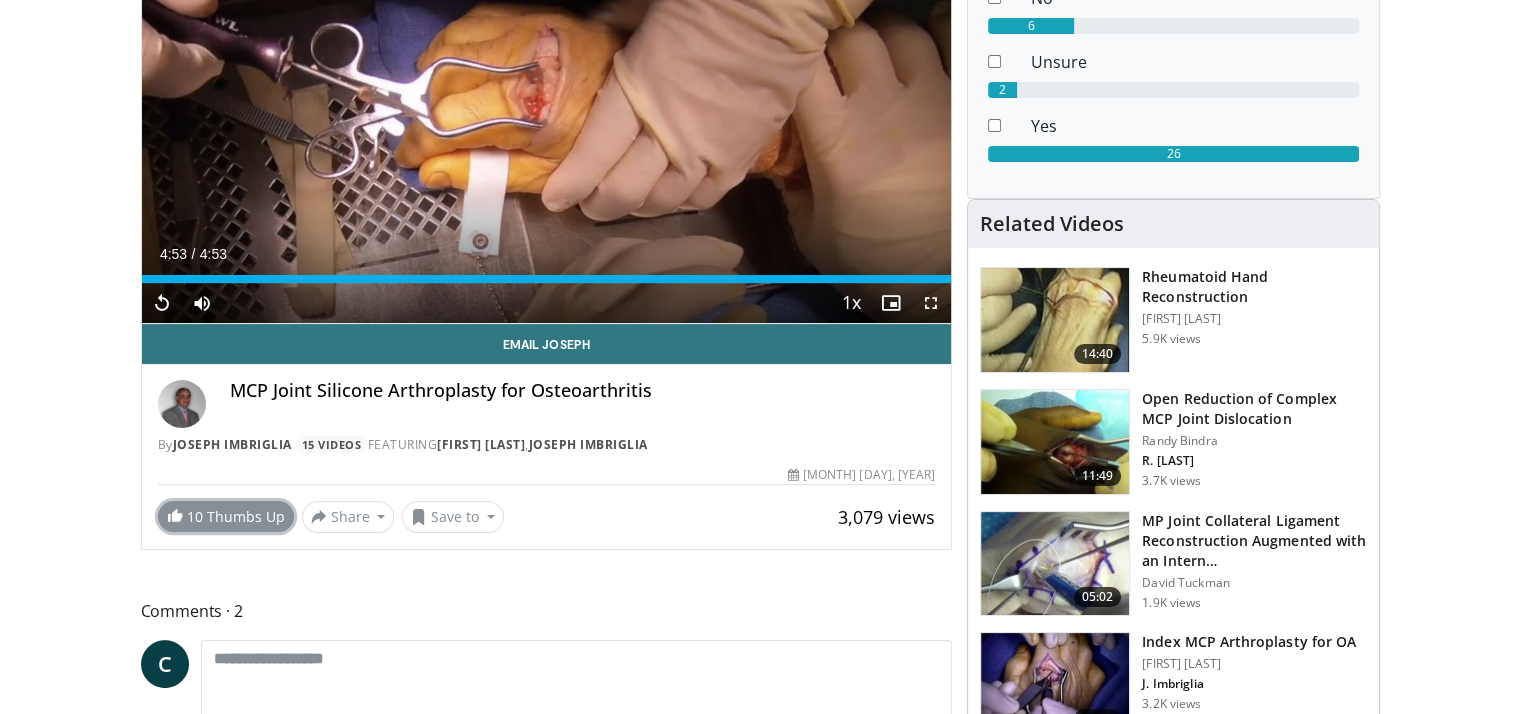 click on "10
Thumbs Up" at bounding box center (226, 516) 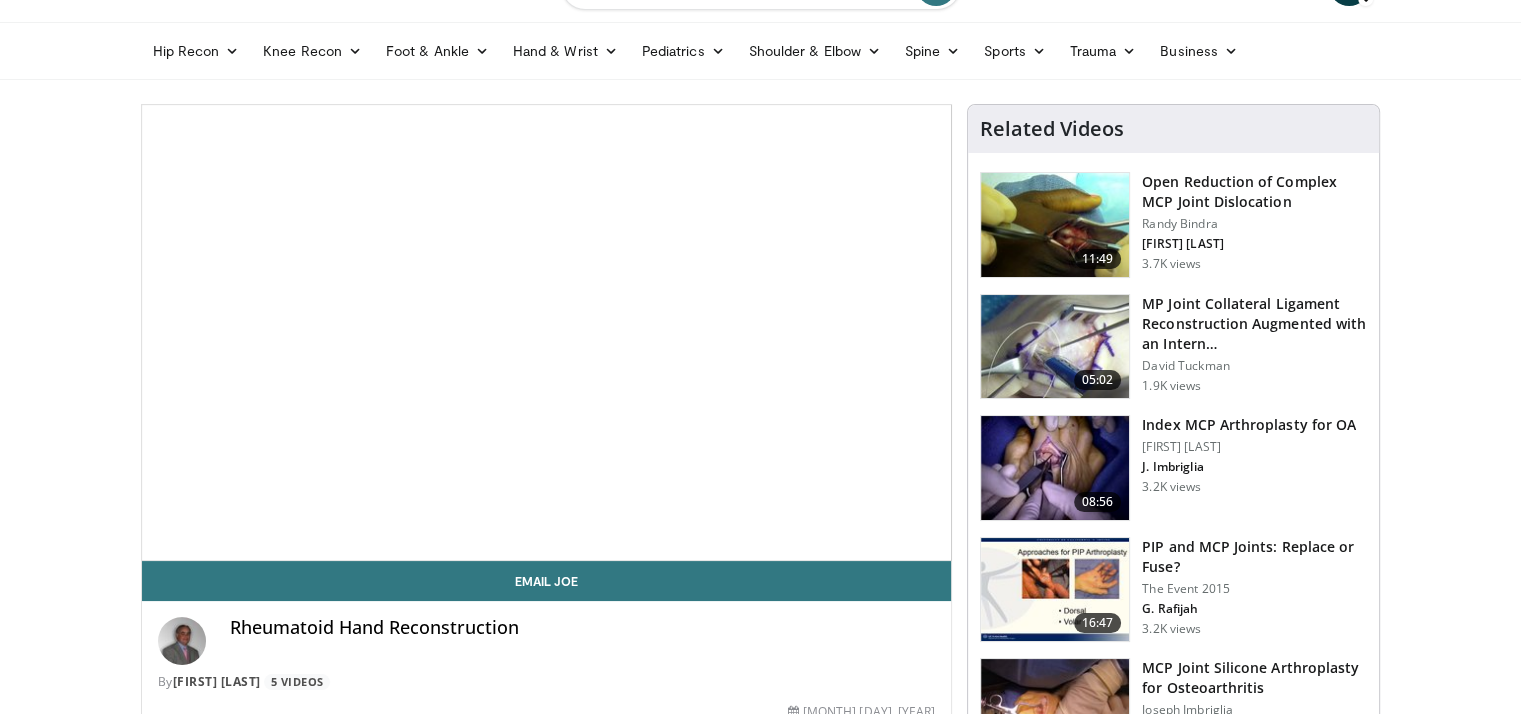 scroll, scrollTop: 52, scrollLeft: 0, axis: vertical 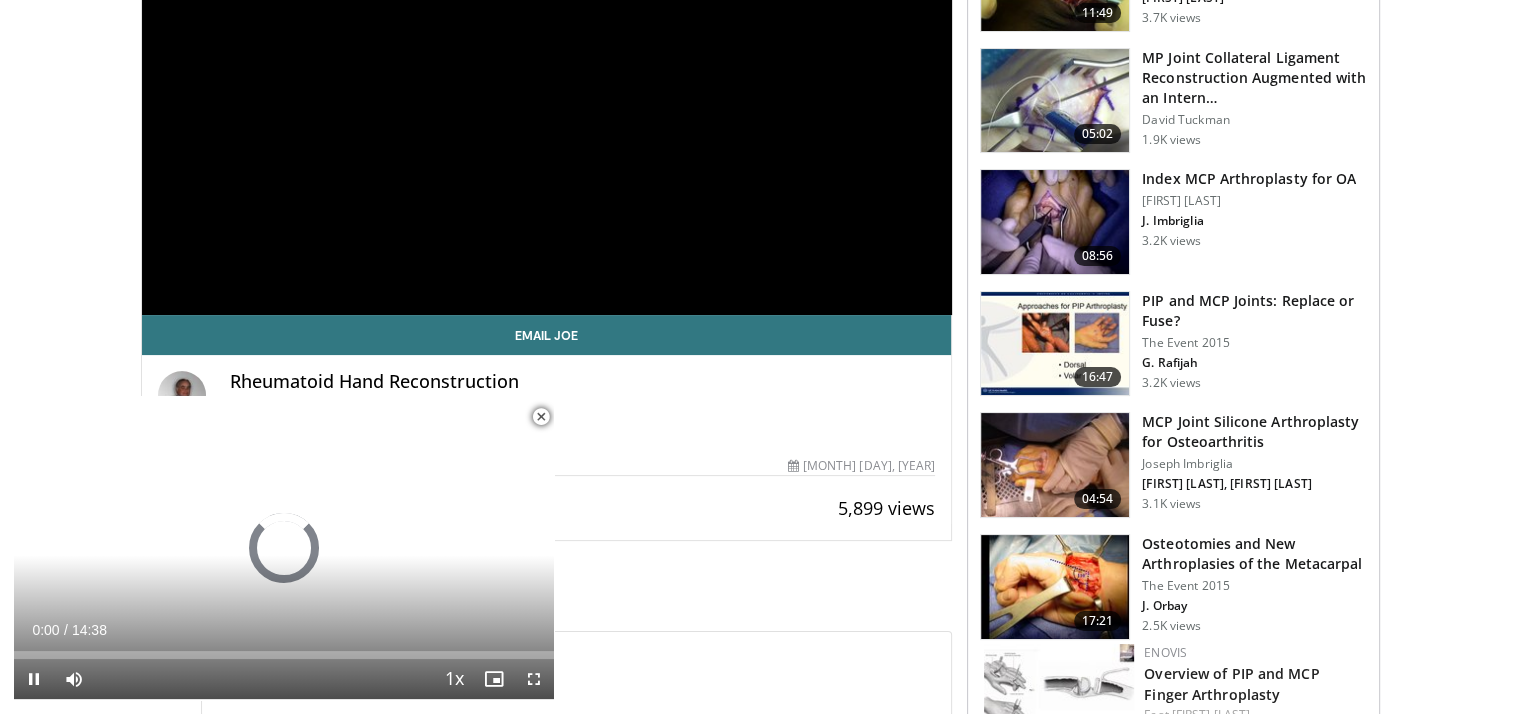 click at bounding box center (541, 417) 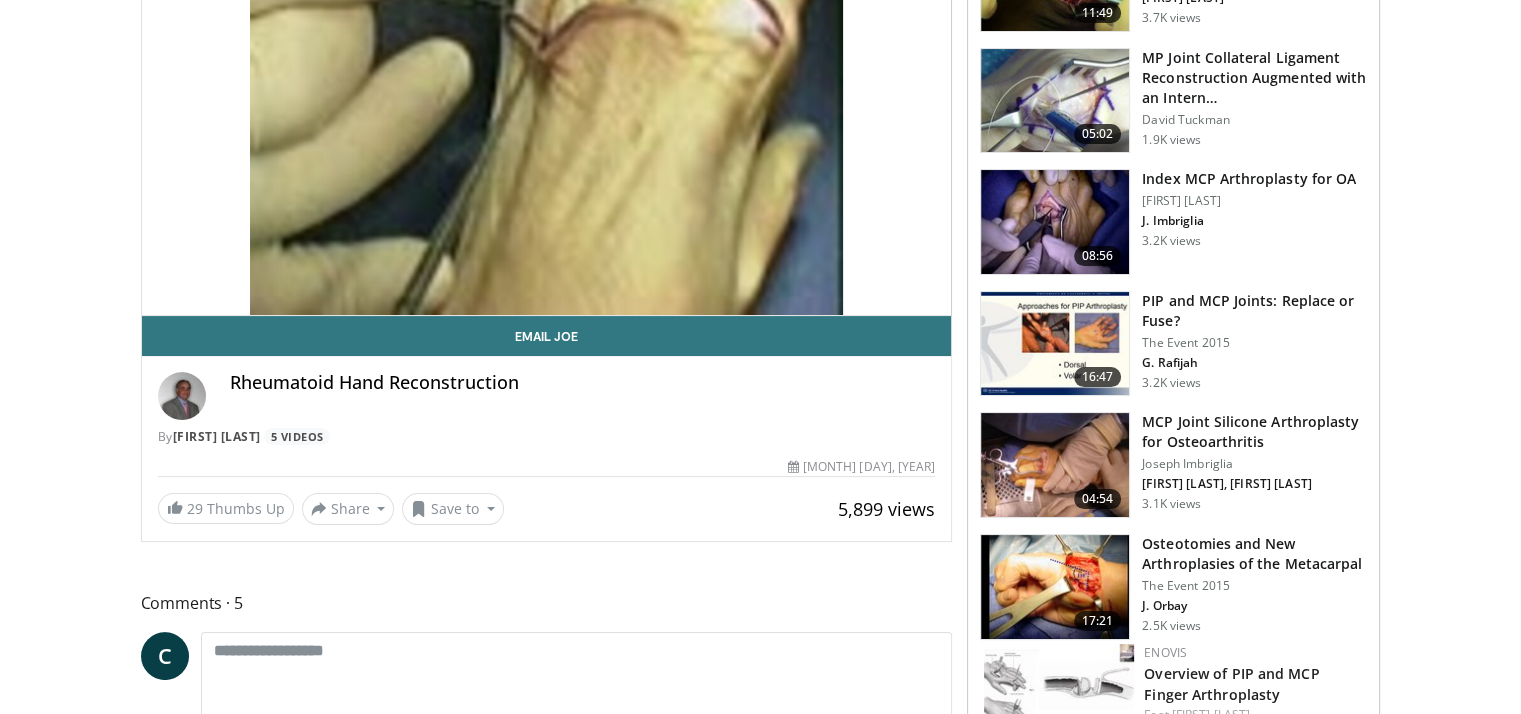 scroll, scrollTop: 0, scrollLeft: 0, axis: both 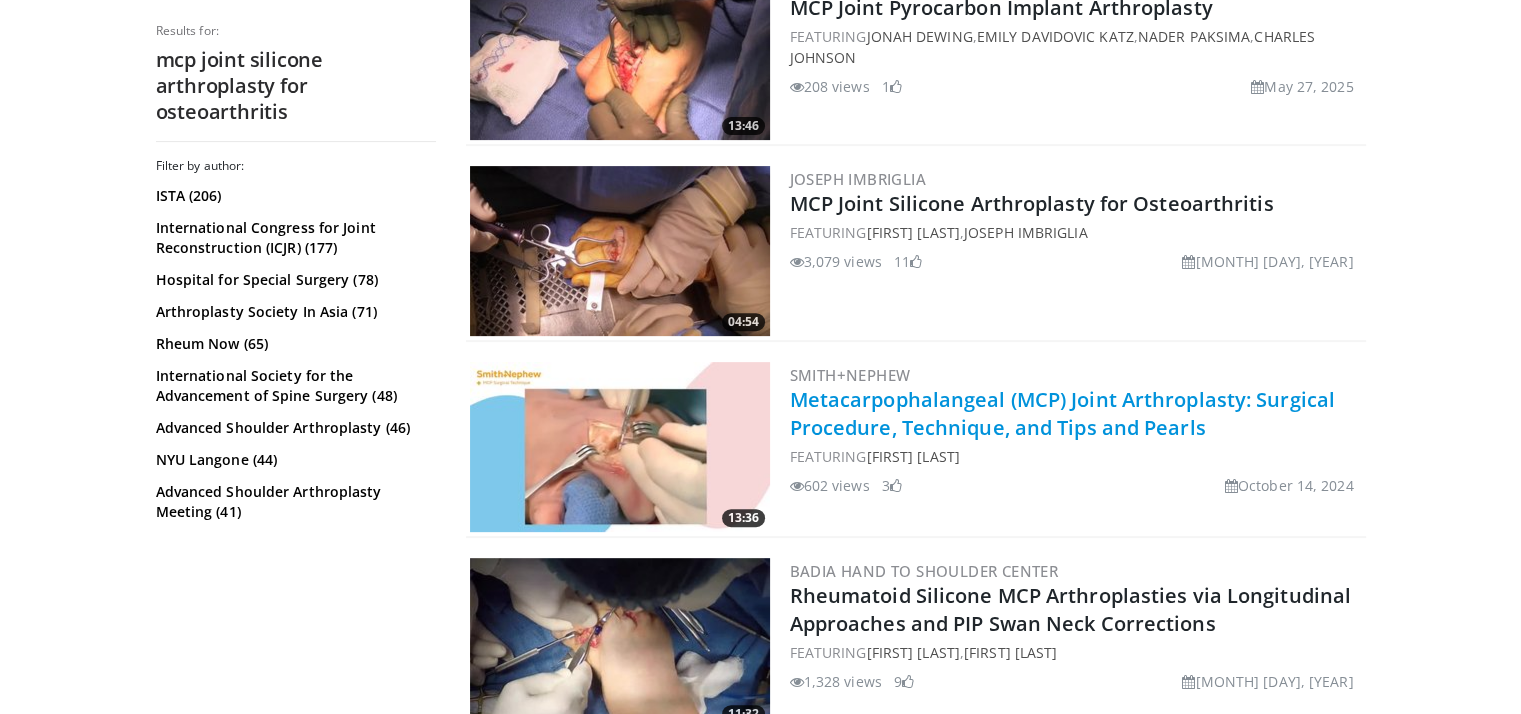click on "Metacarpophalangeal (MCP) Joint Arthroplasty: Surgical Procedure, Technique, and Tips and Pearls" at bounding box center (1062, 413) 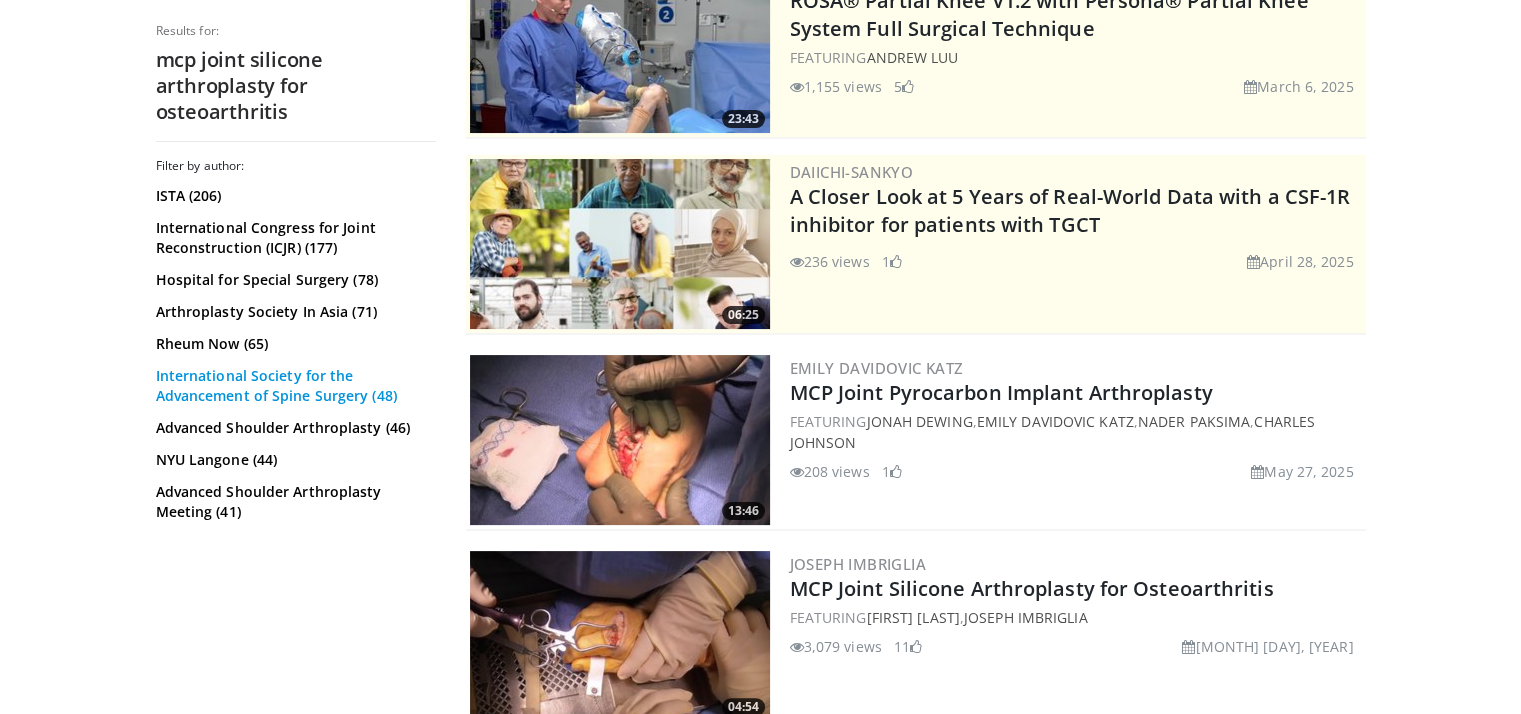 scroll, scrollTop: 15, scrollLeft: 0, axis: vertical 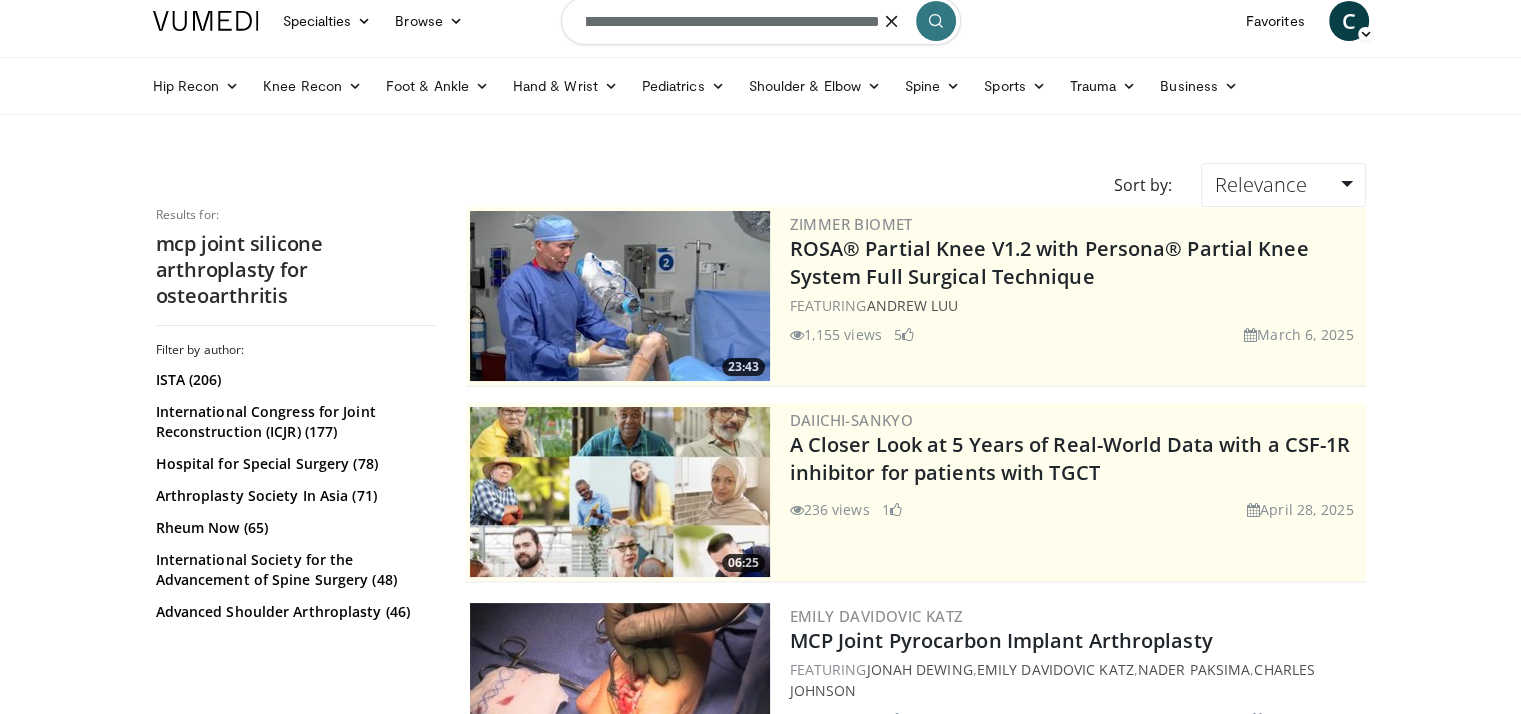drag, startPoint x: 806, startPoint y: 18, endPoint x: 904, endPoint y: 19, distance: 98.005104 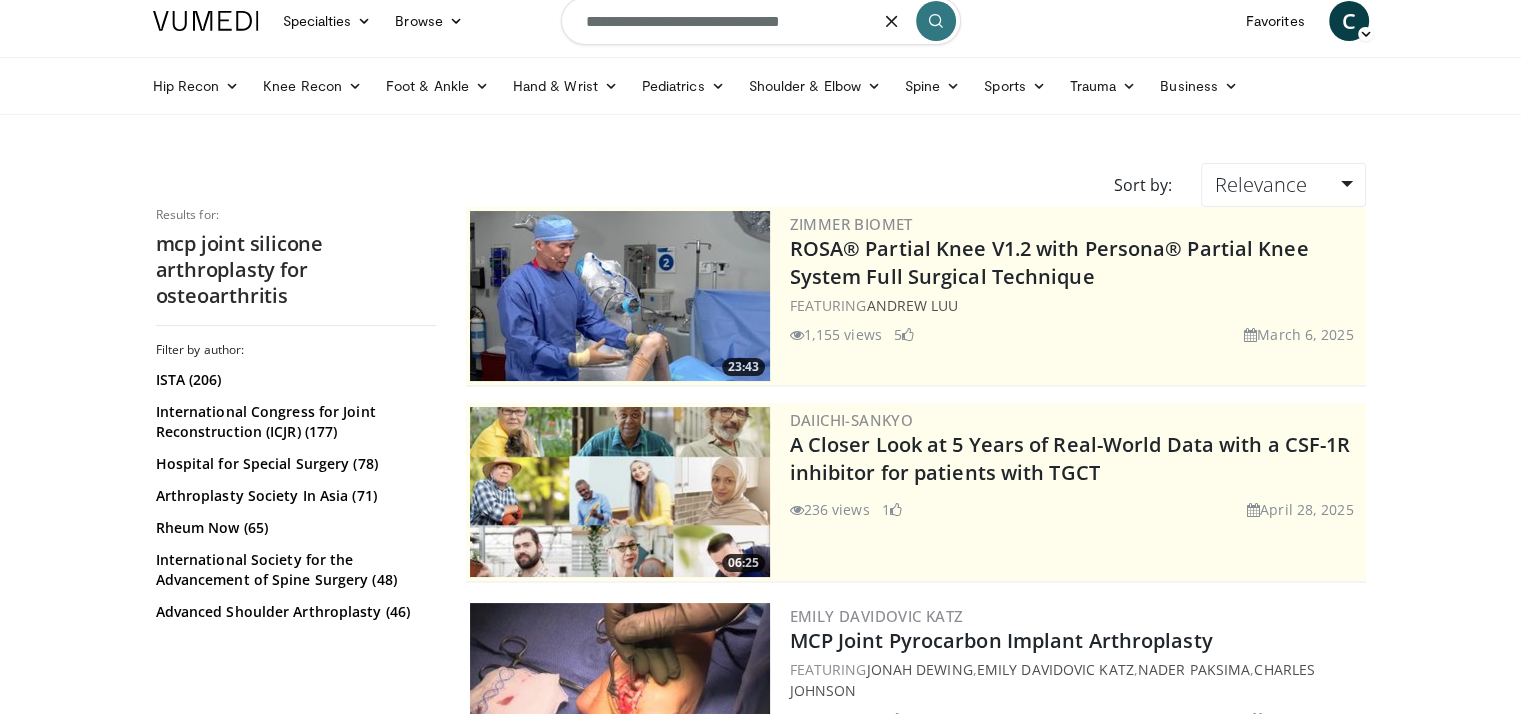 scroll, scrollTop: 0, scrollLeft: 0, axis: both 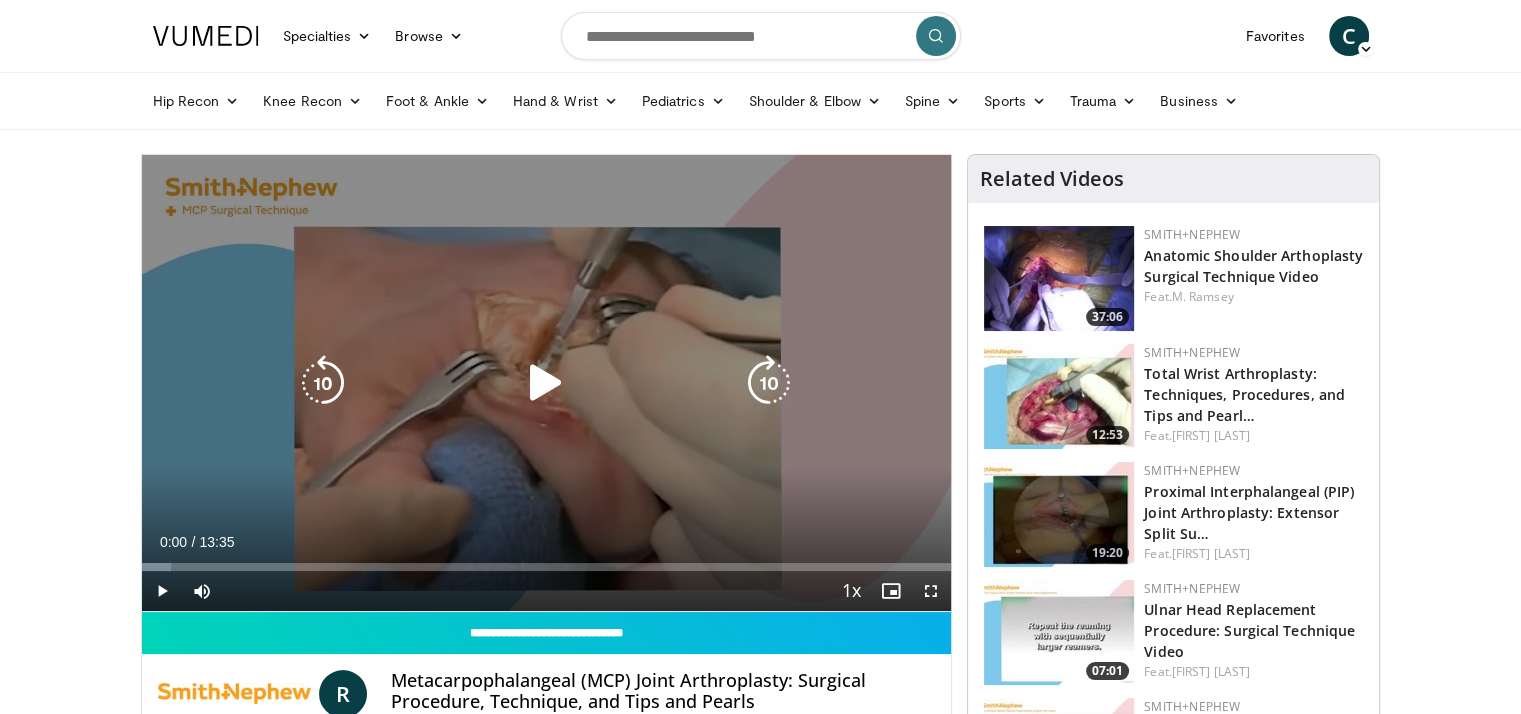 click at bounding box center (546, 383) 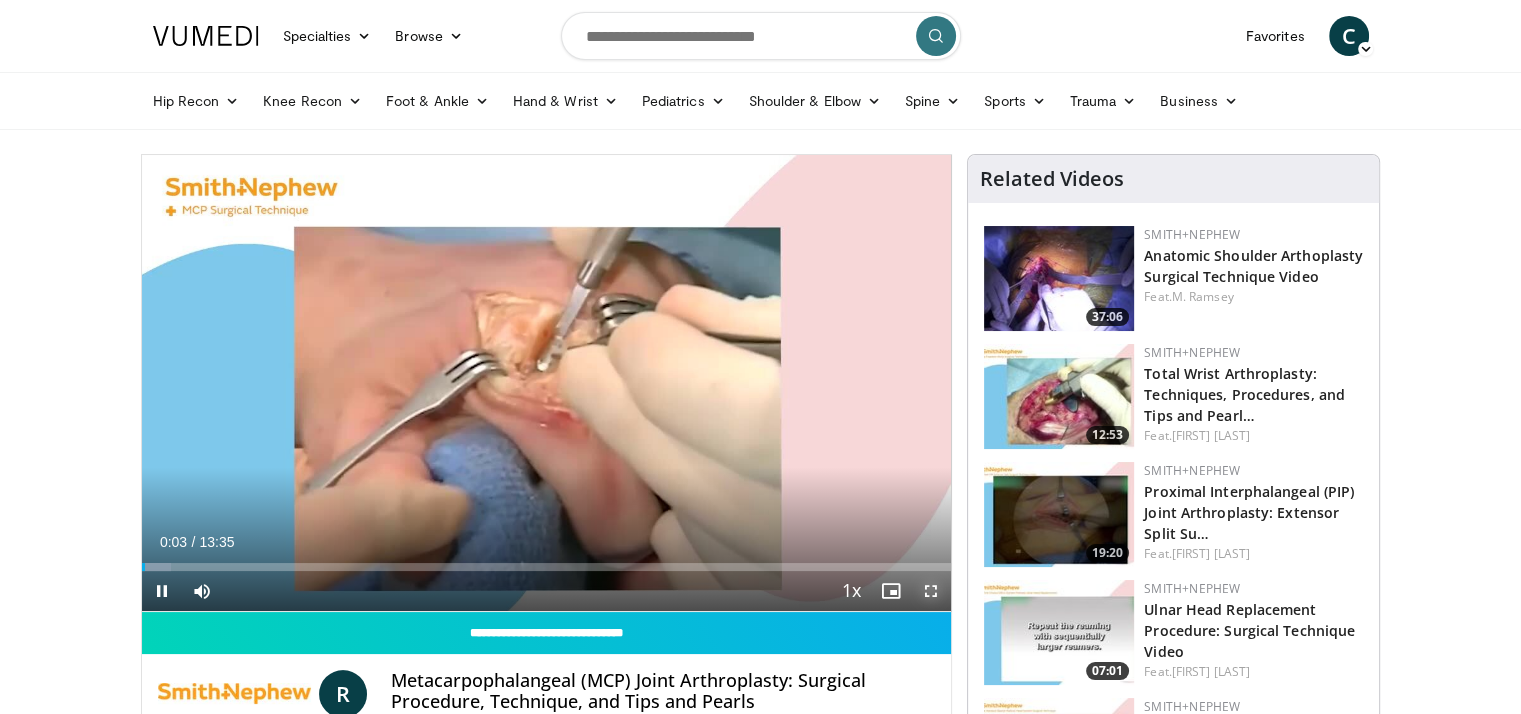 click at bounding box center [931, 591] 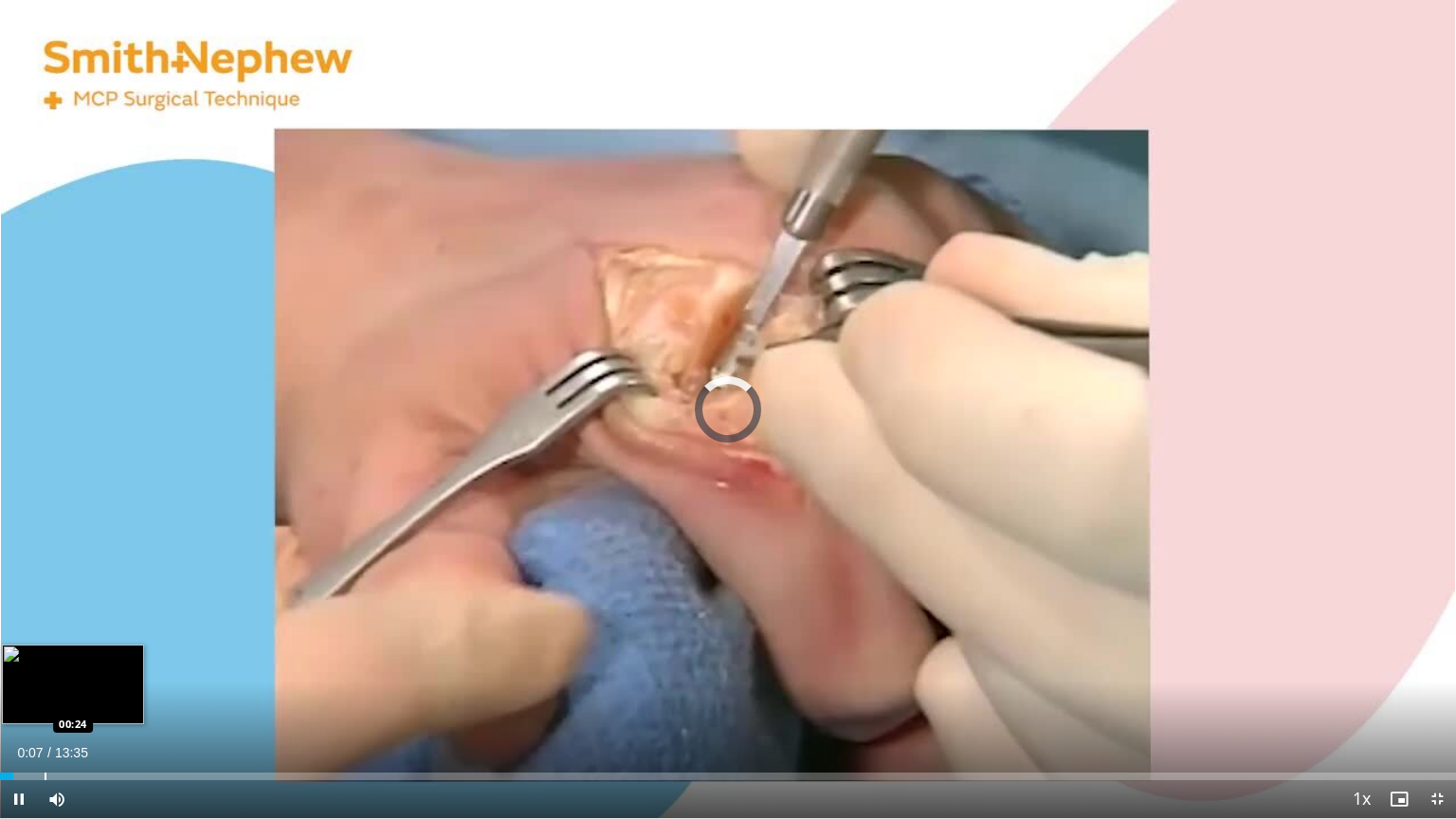 click on "Loaded :  0.00% 00:07 00:24" at bounding box center (728, 771) 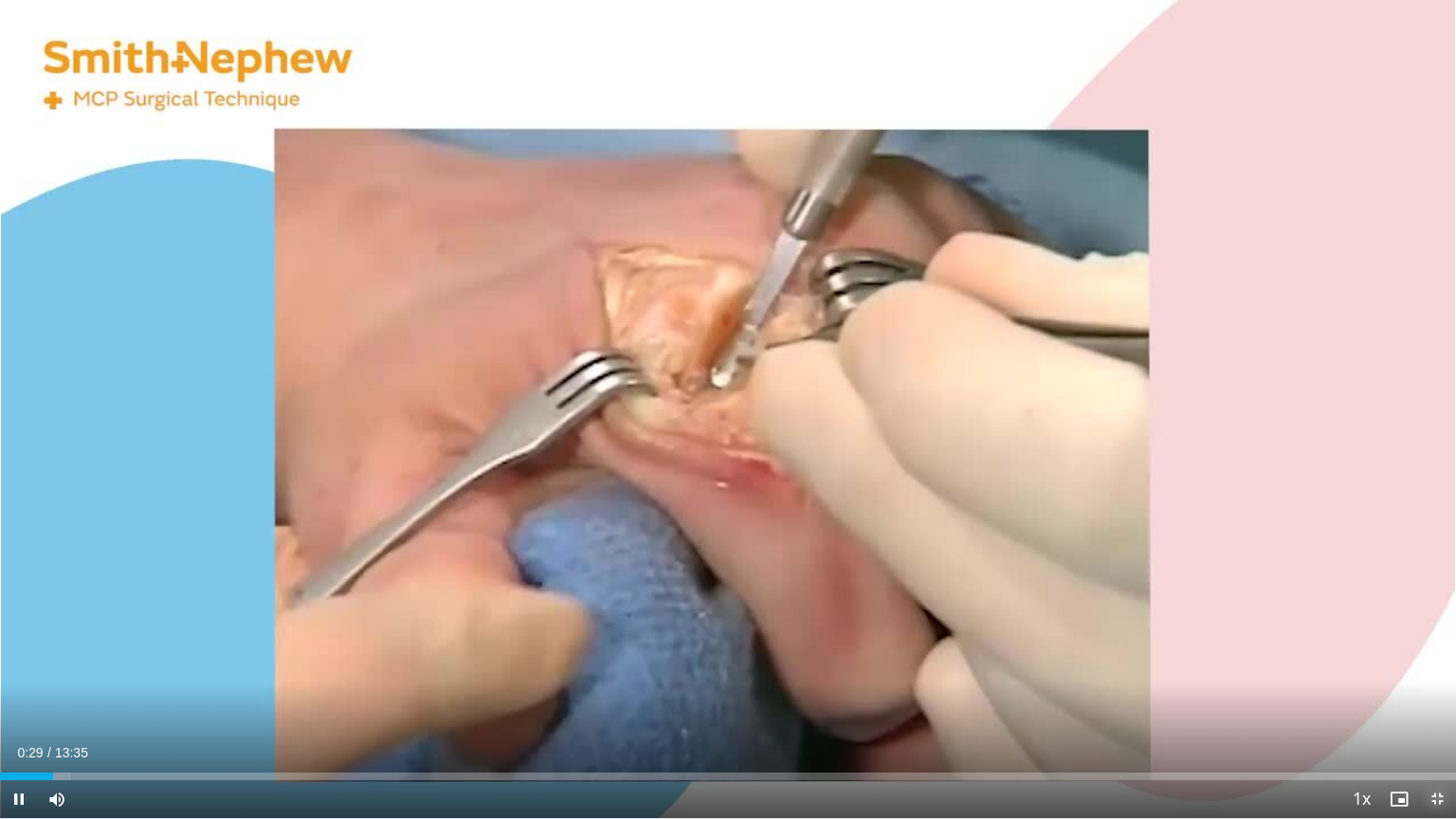 click at bounding box center [1437, 799] 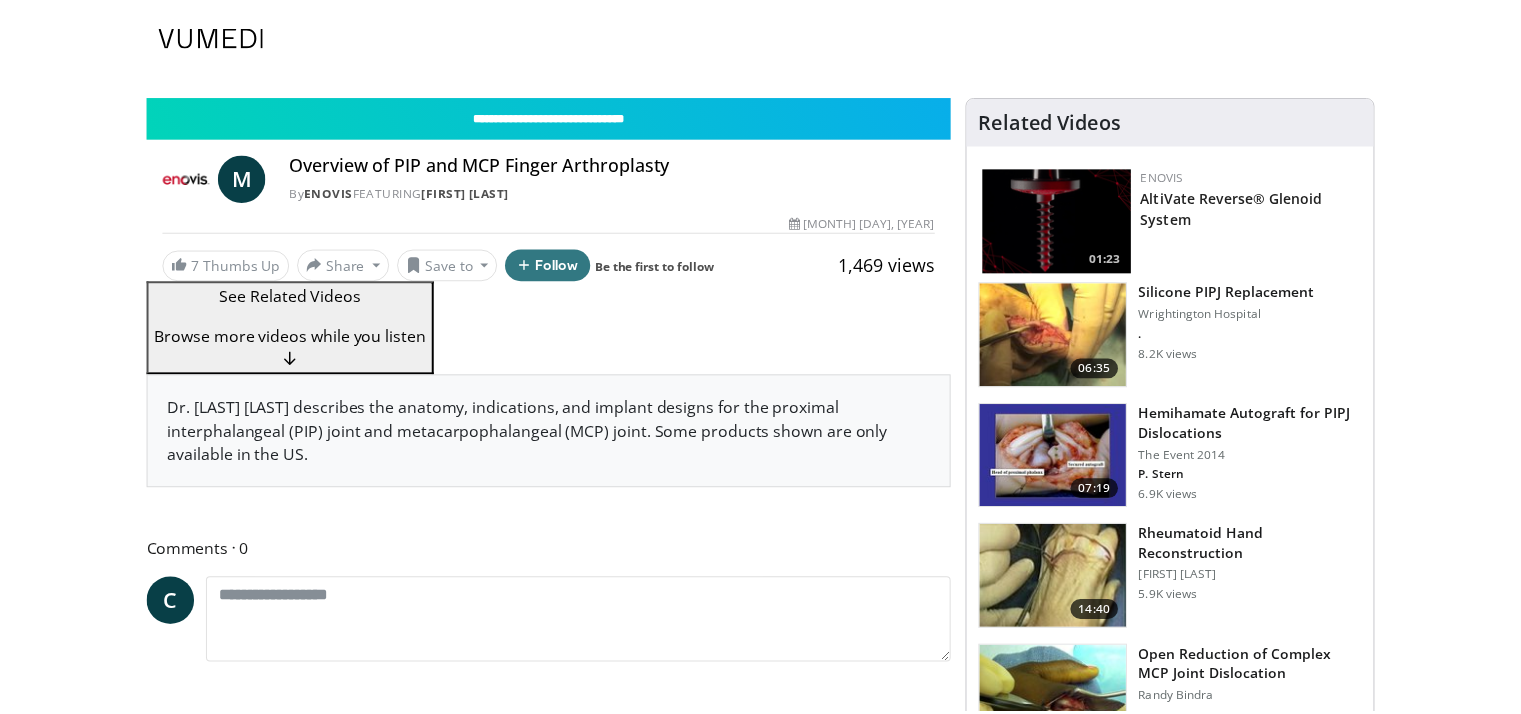 scroll, scrollTop: 0, scrollLeft: 0, axis: both 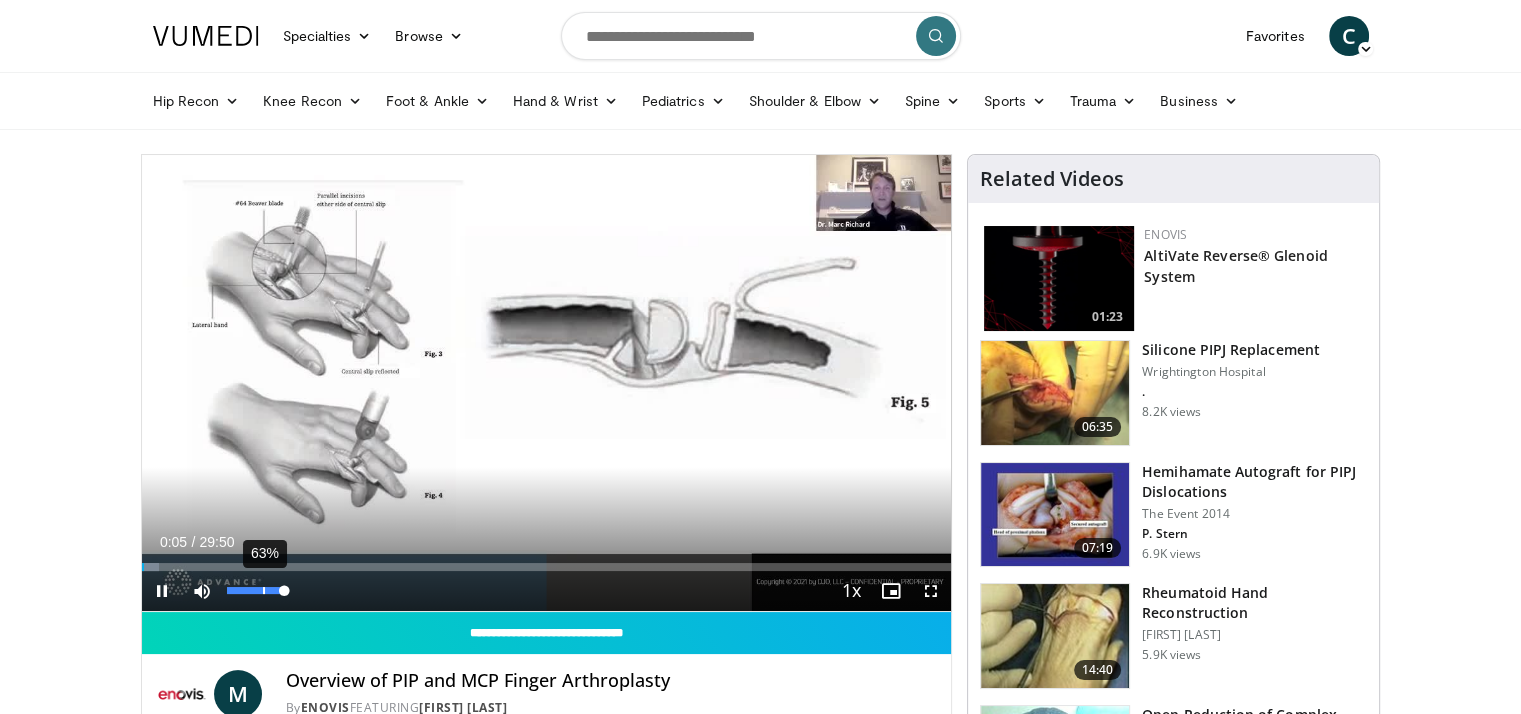 click on "63%" at bounding box center (255, 590) 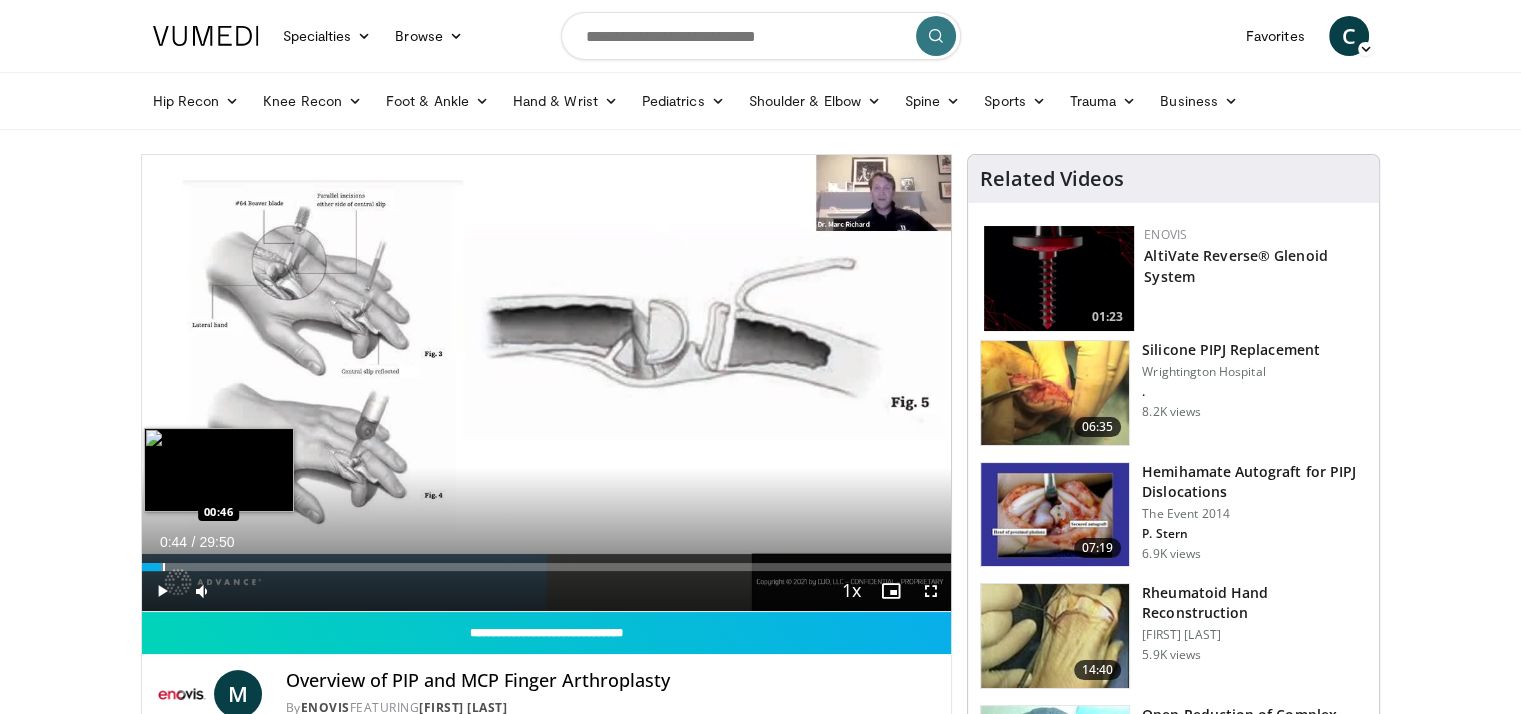 click at bounding box center [164, 567] 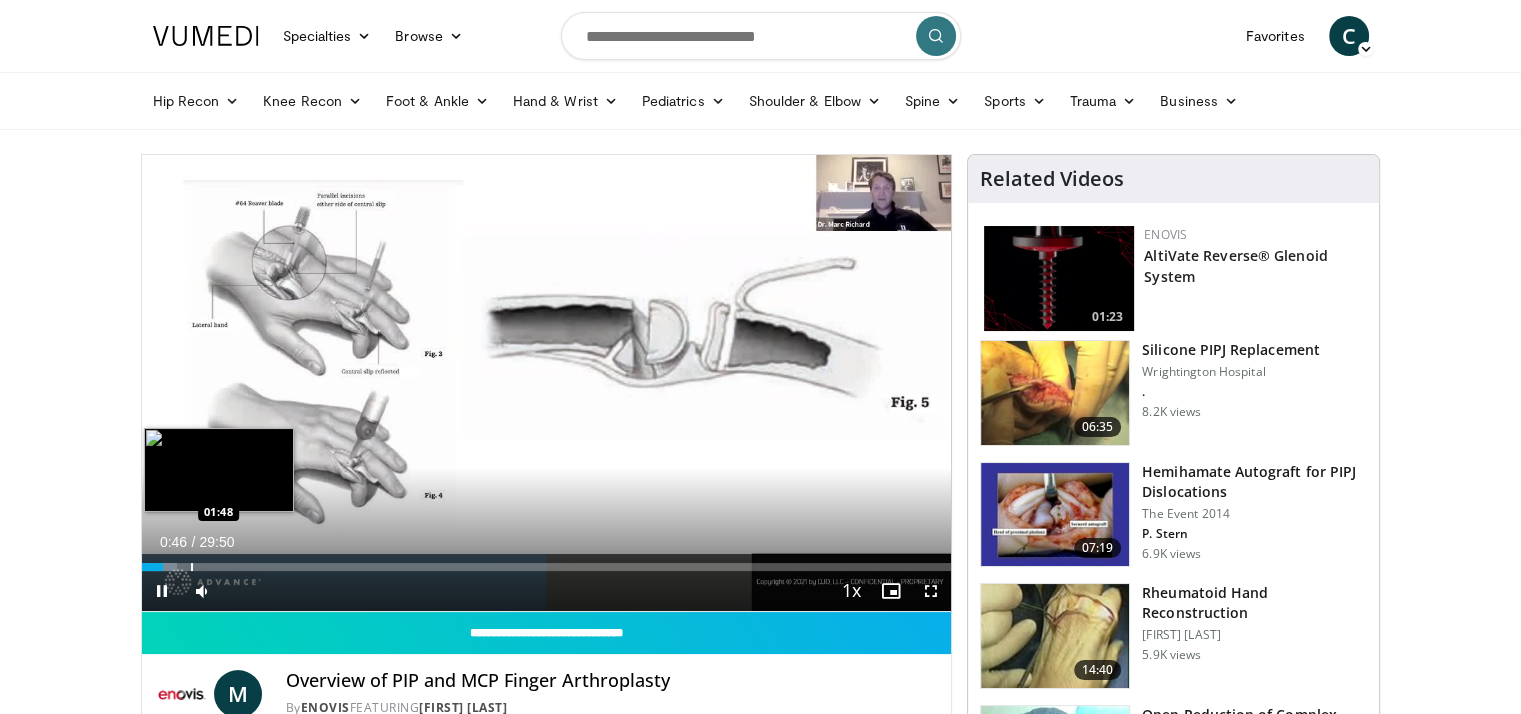 click at bounding box center (192, 567) 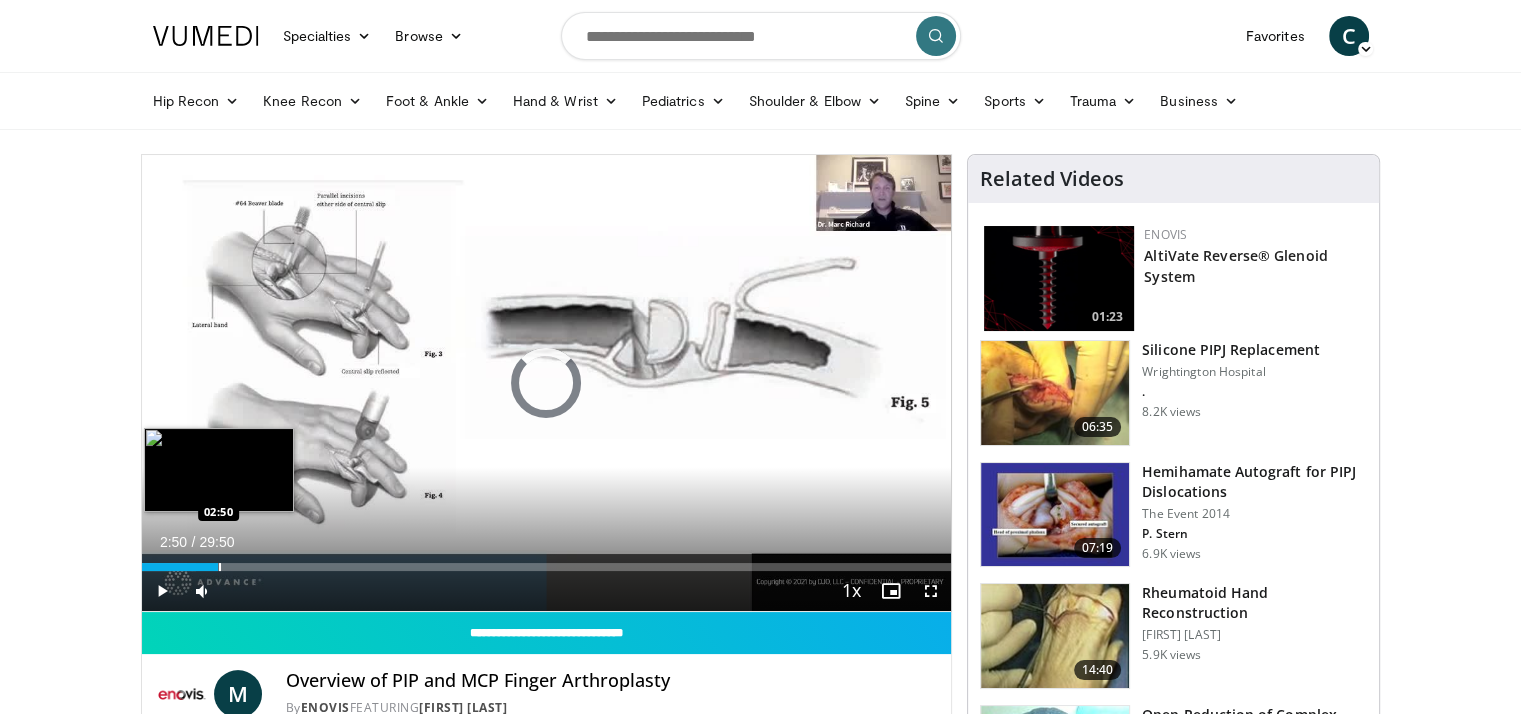 click at bounding box center [220, 567] 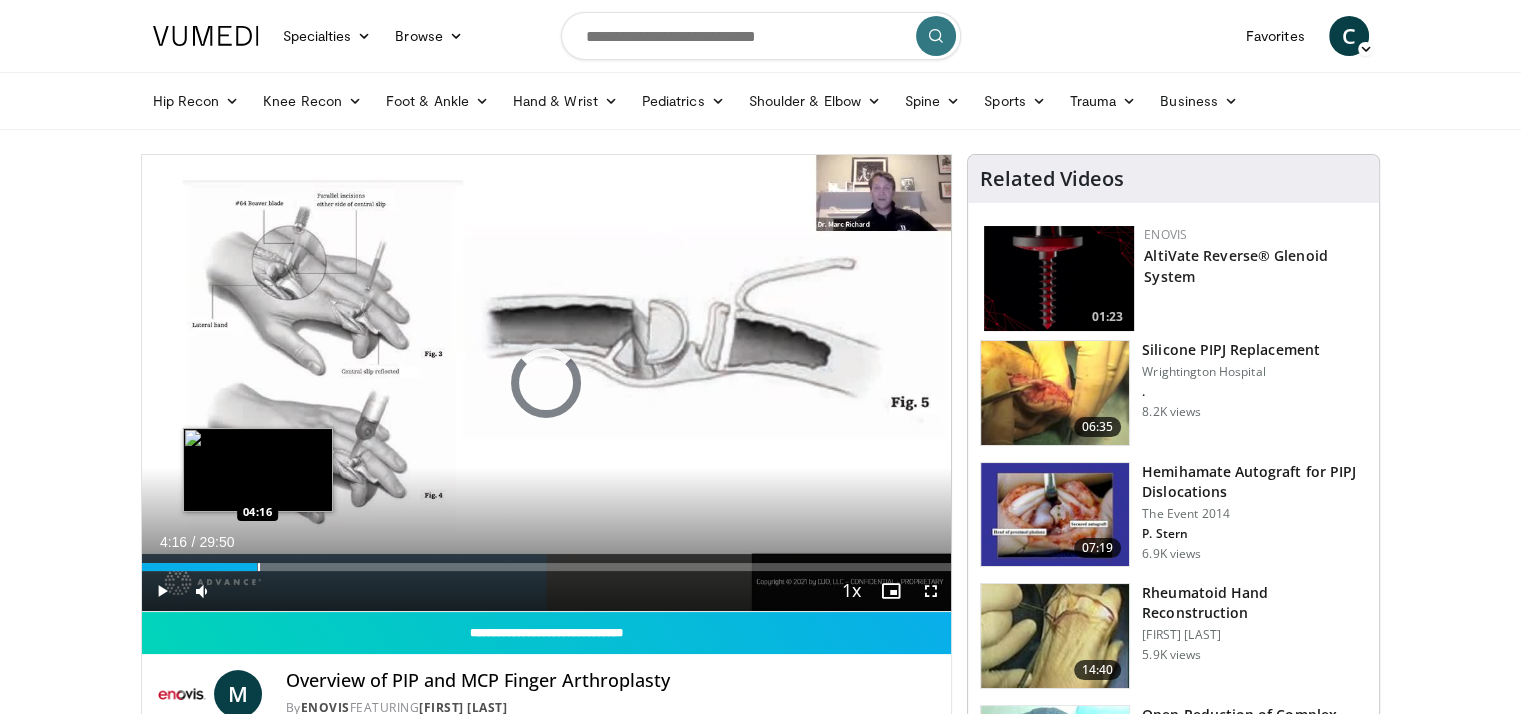 click at bounding box center (259, 567) 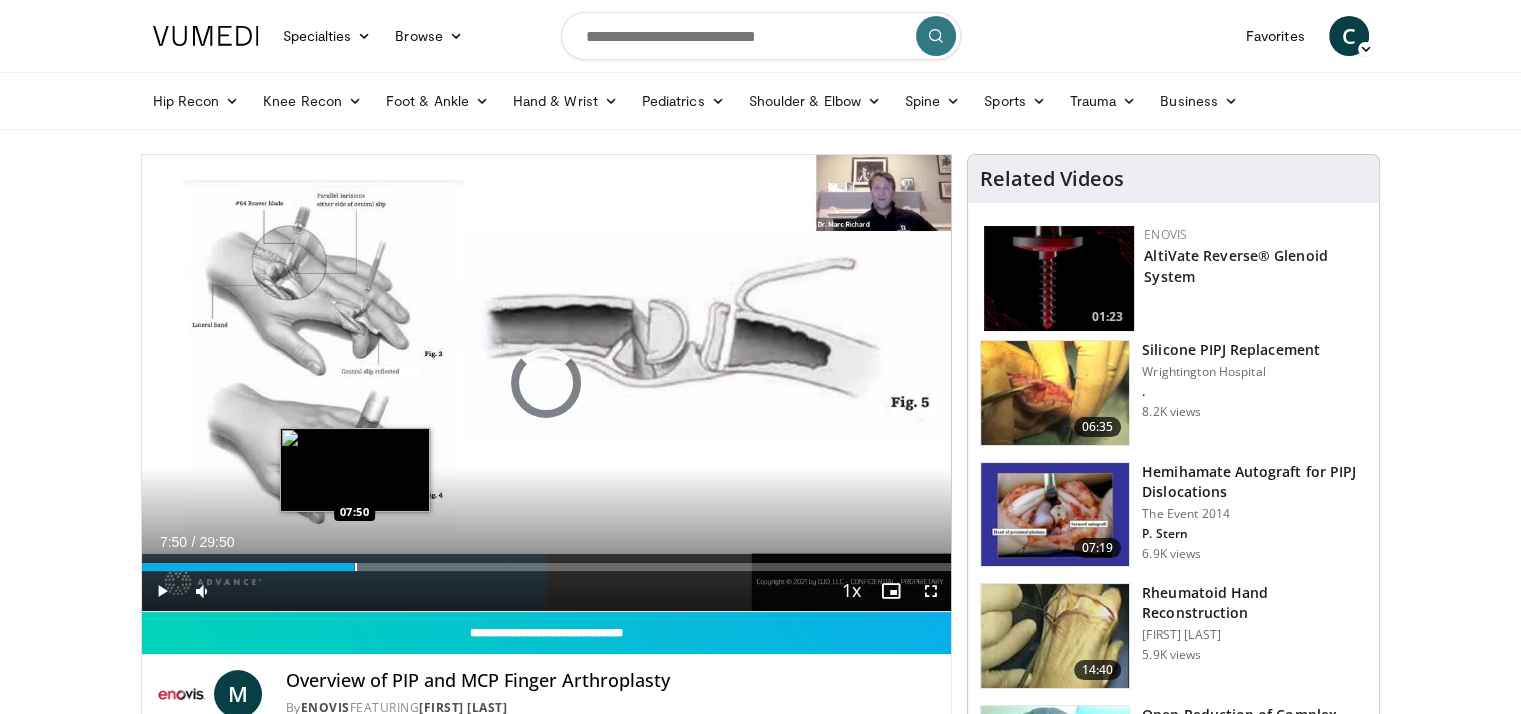 click at bounding box center [356, 567] 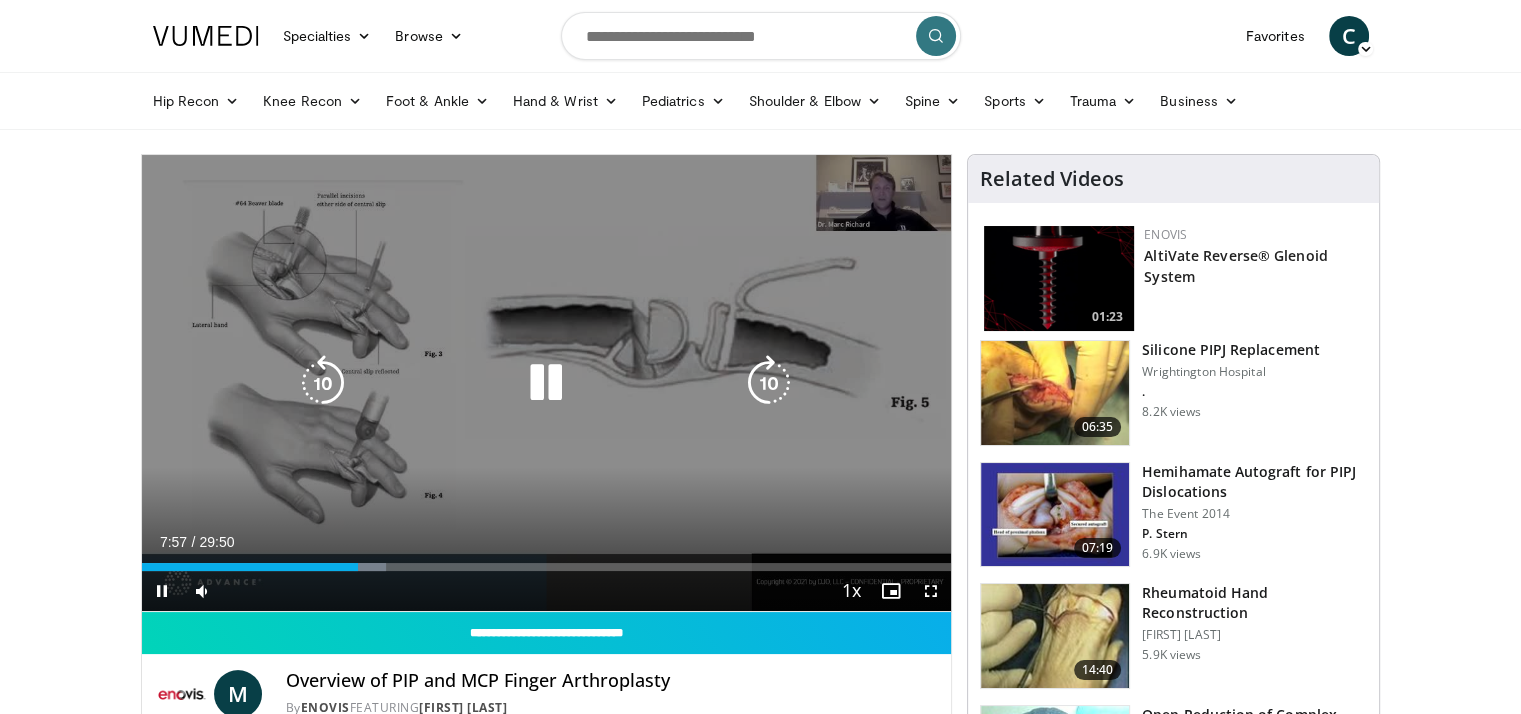 click at bounding box center (546, 383) 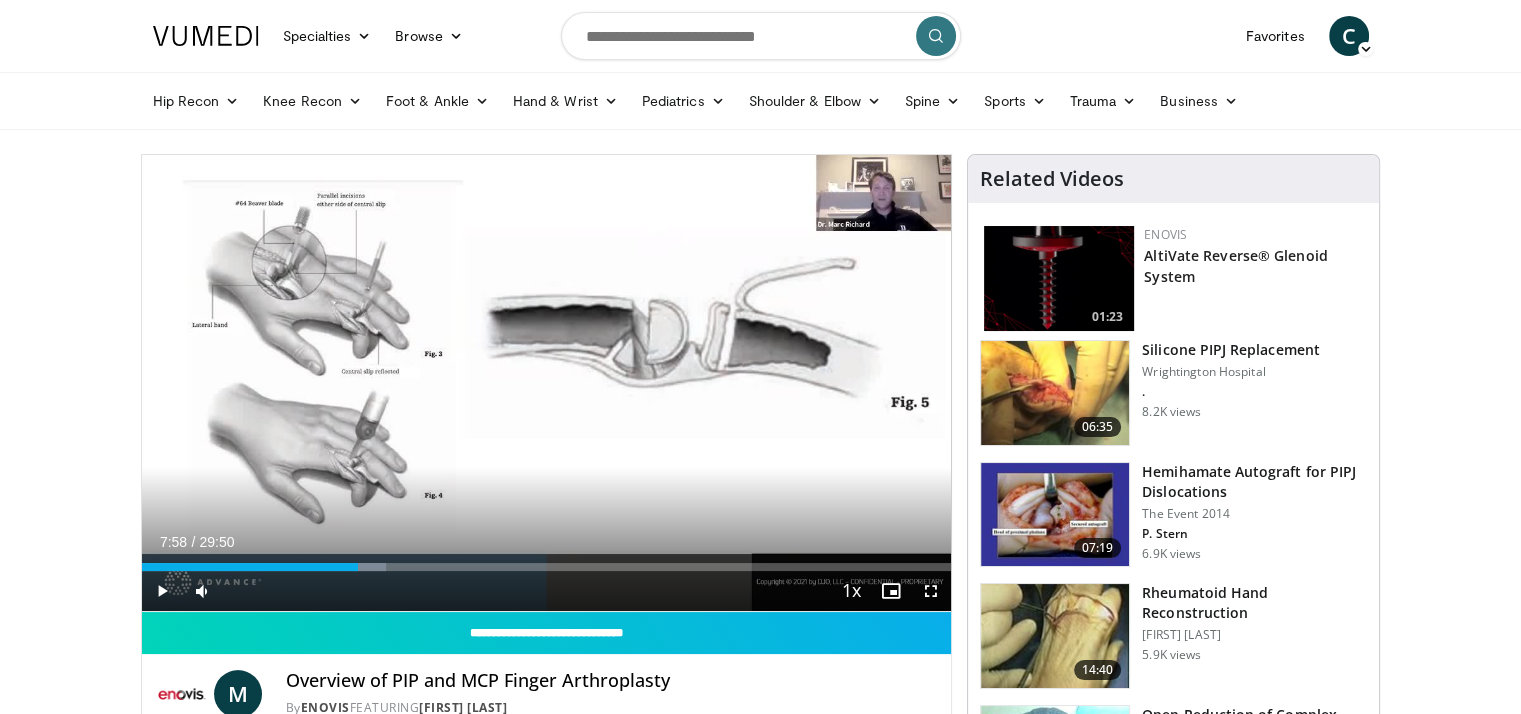 click on "10 seconds
Tap to unmute" at bounding box center (547, 383) 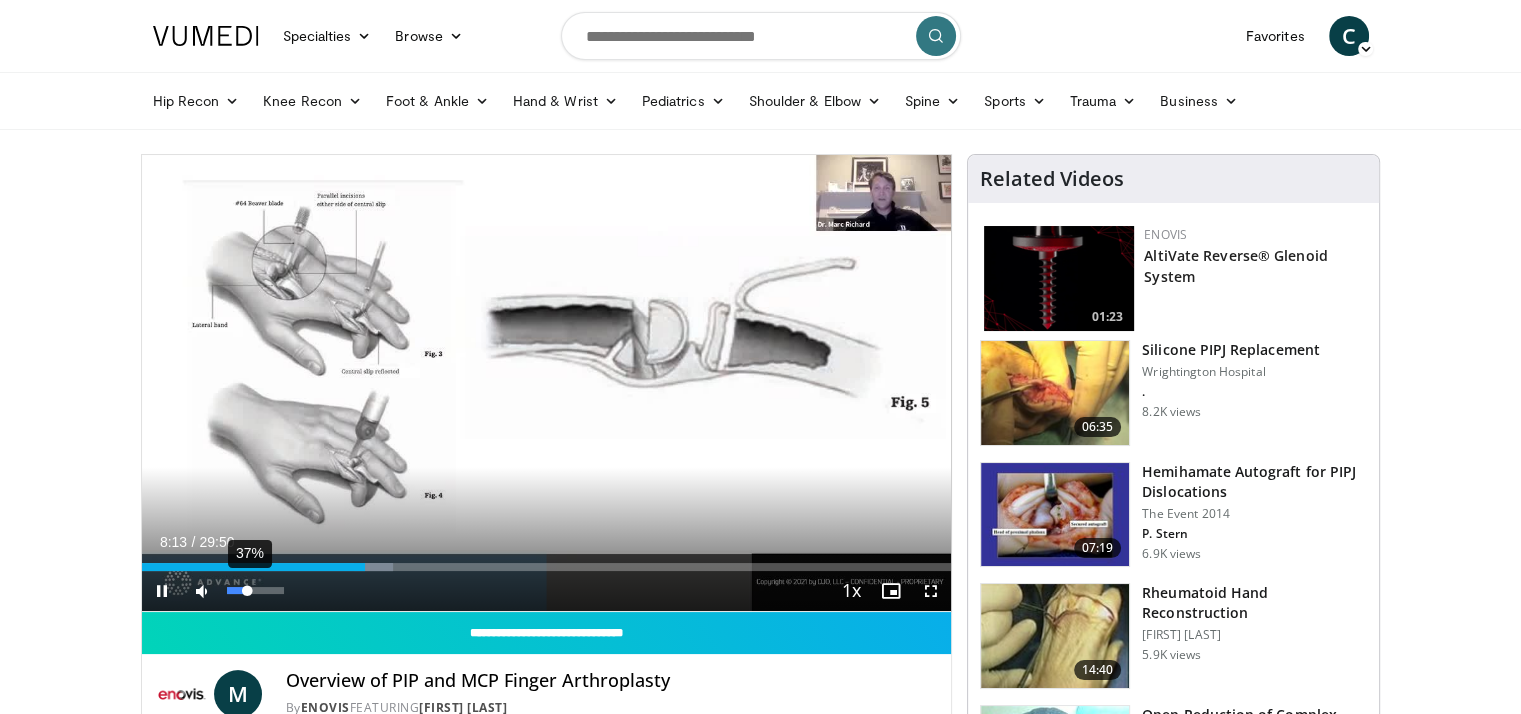 click on "37%" at bounding box center [255, 590] 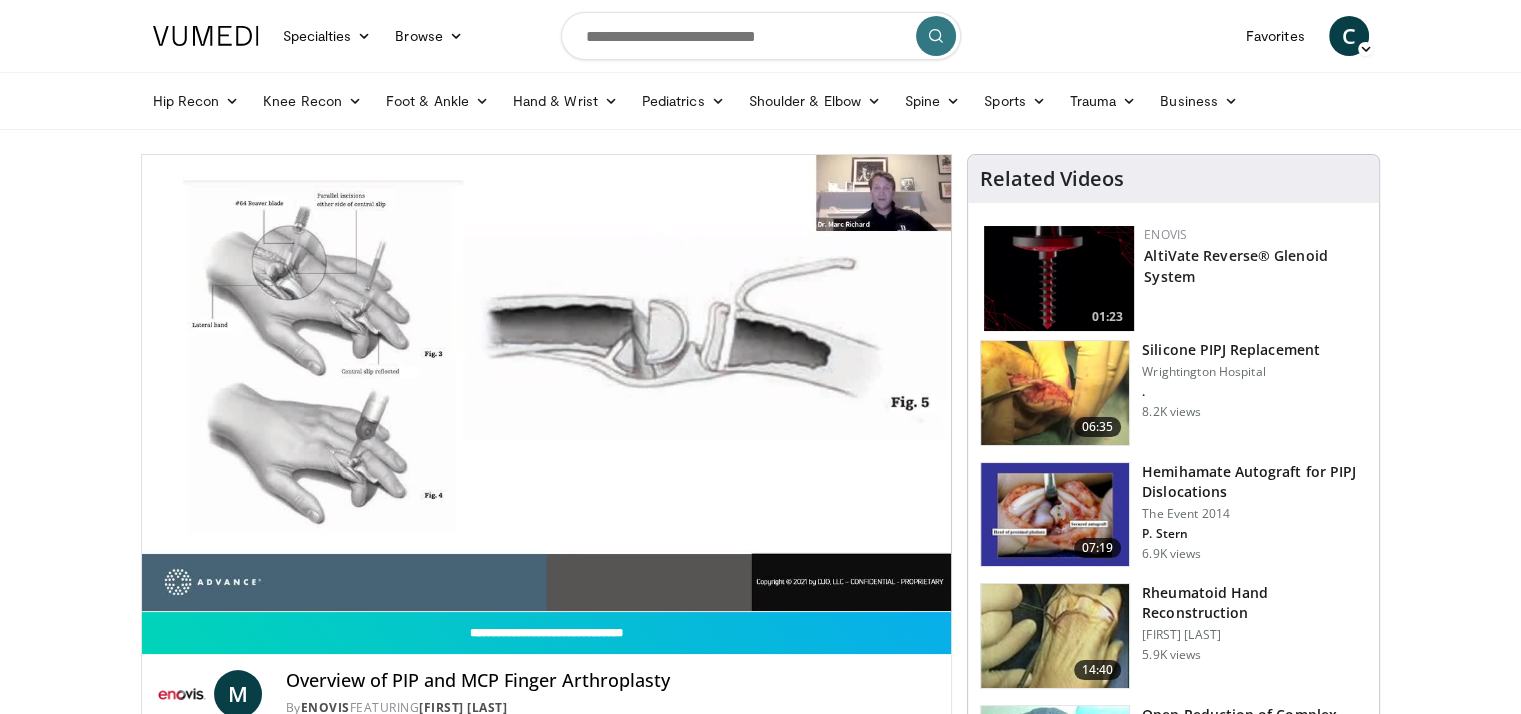 scroll, scrollTop: 0, scrollLeft: 0, axis: both 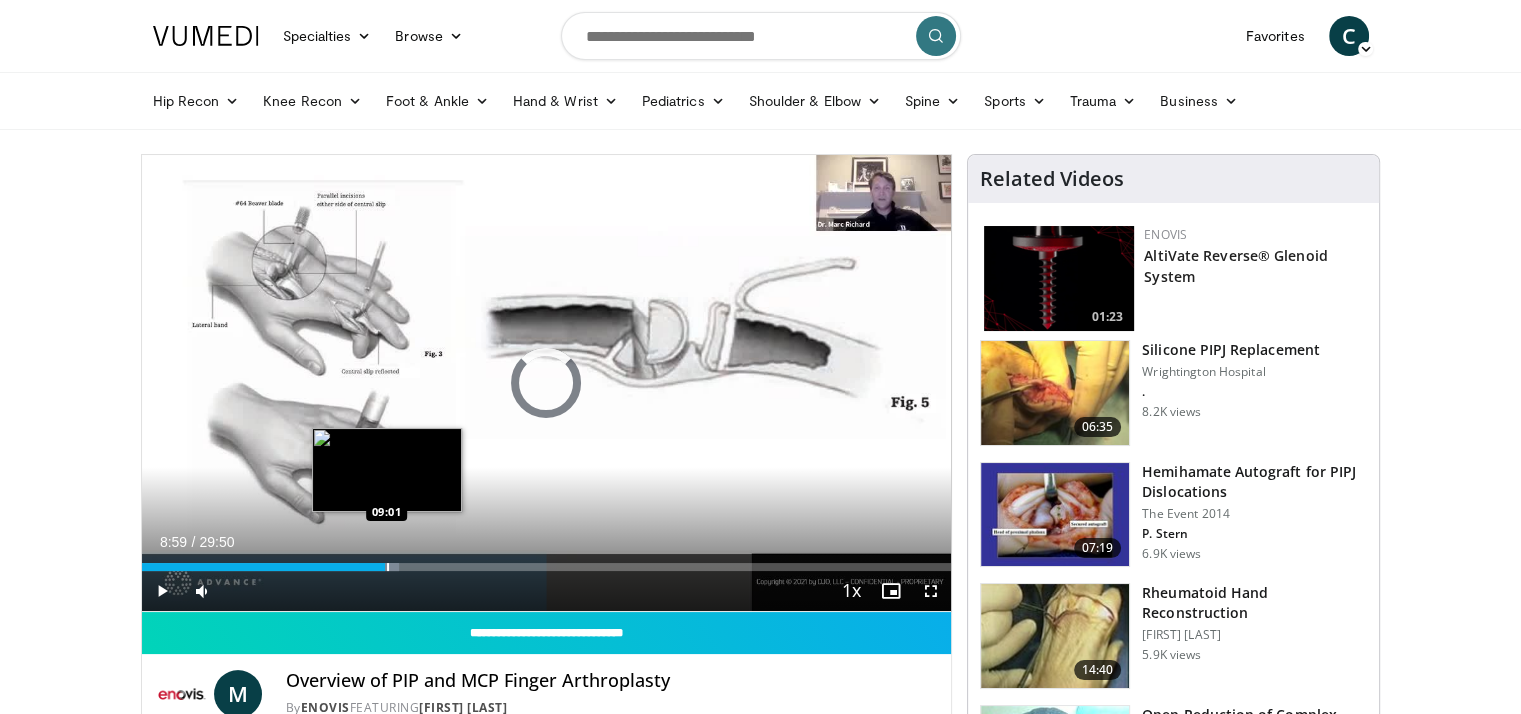 click at bounding box center [388, 567] 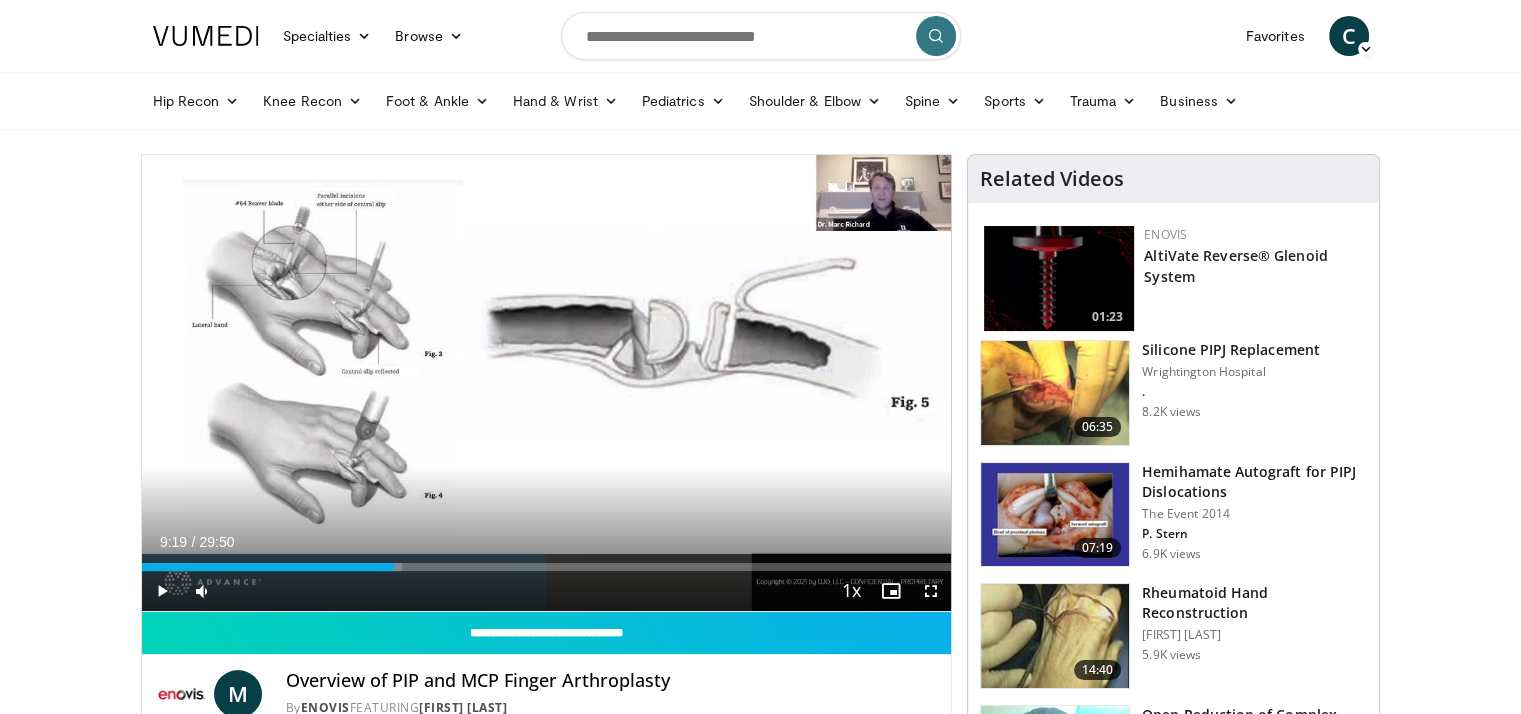 click at bounding box center [395, 567] 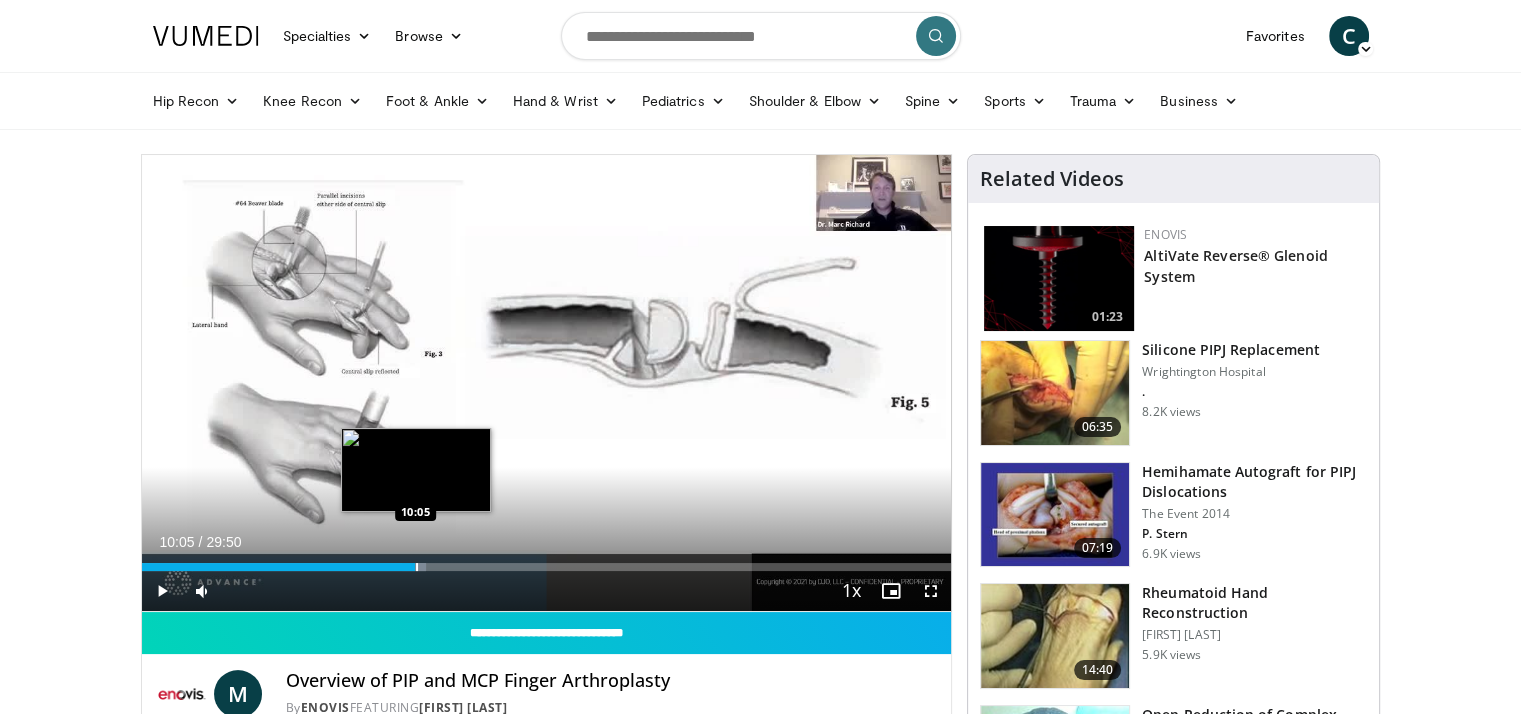 click at bounding box center [417, 567] 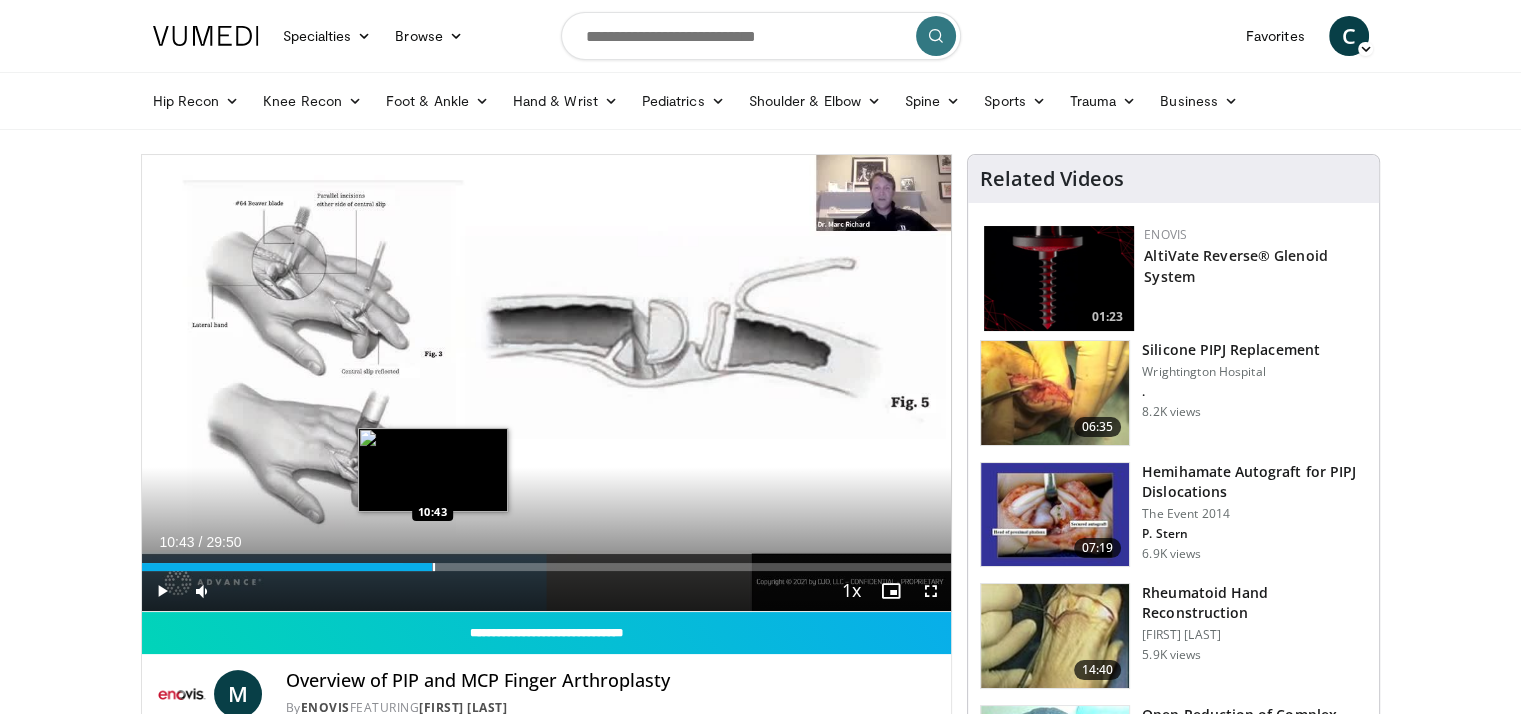 click at bounding box center (434, 567) 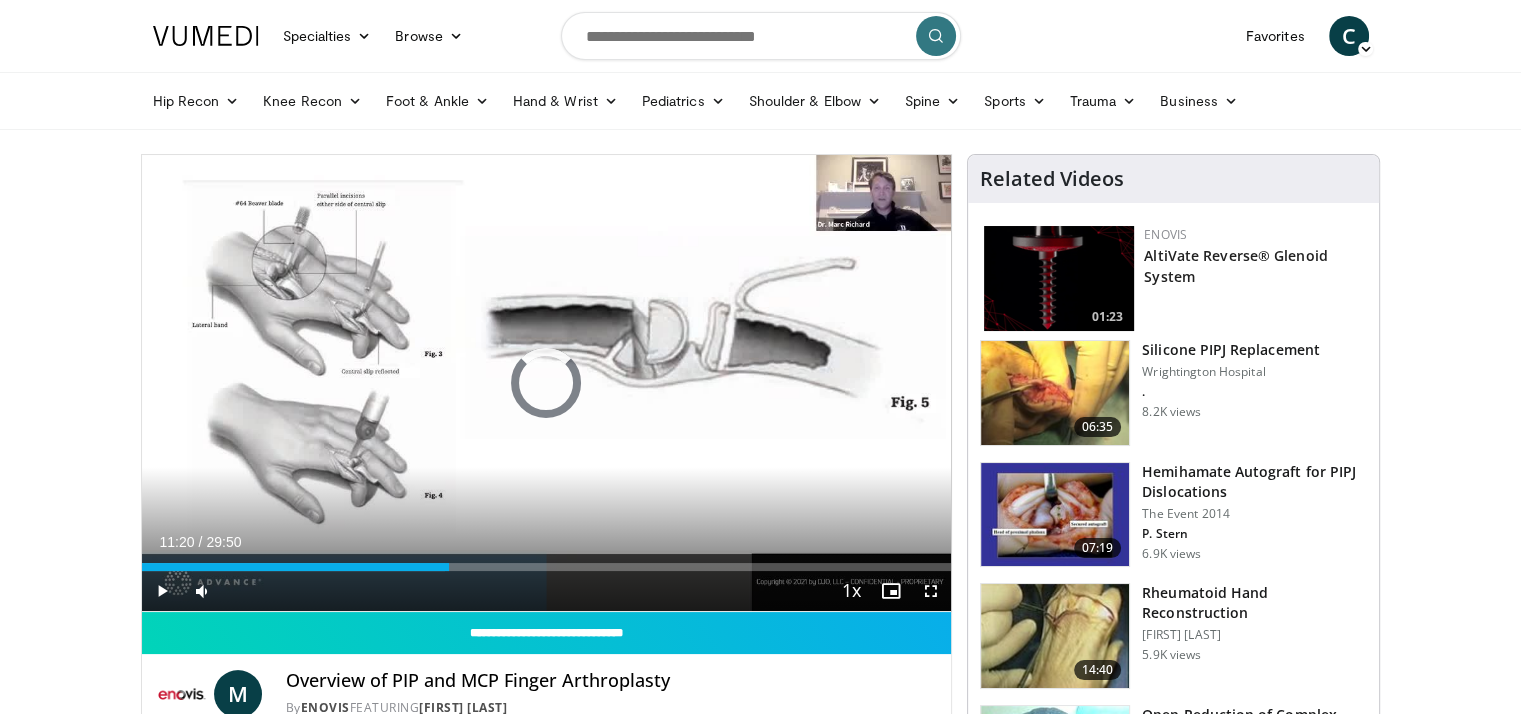click at bounding box center (451, 567) 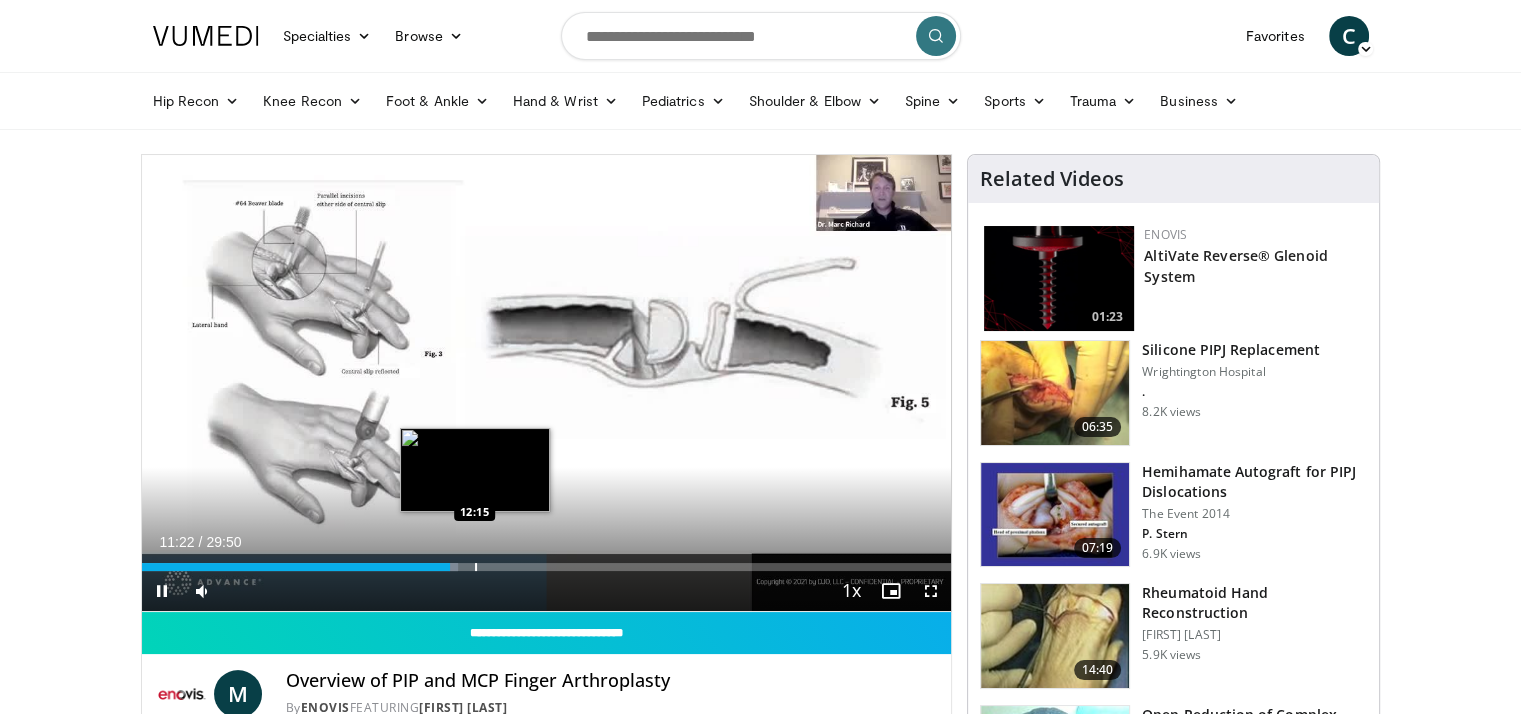 click at bounding box center (476, 567) 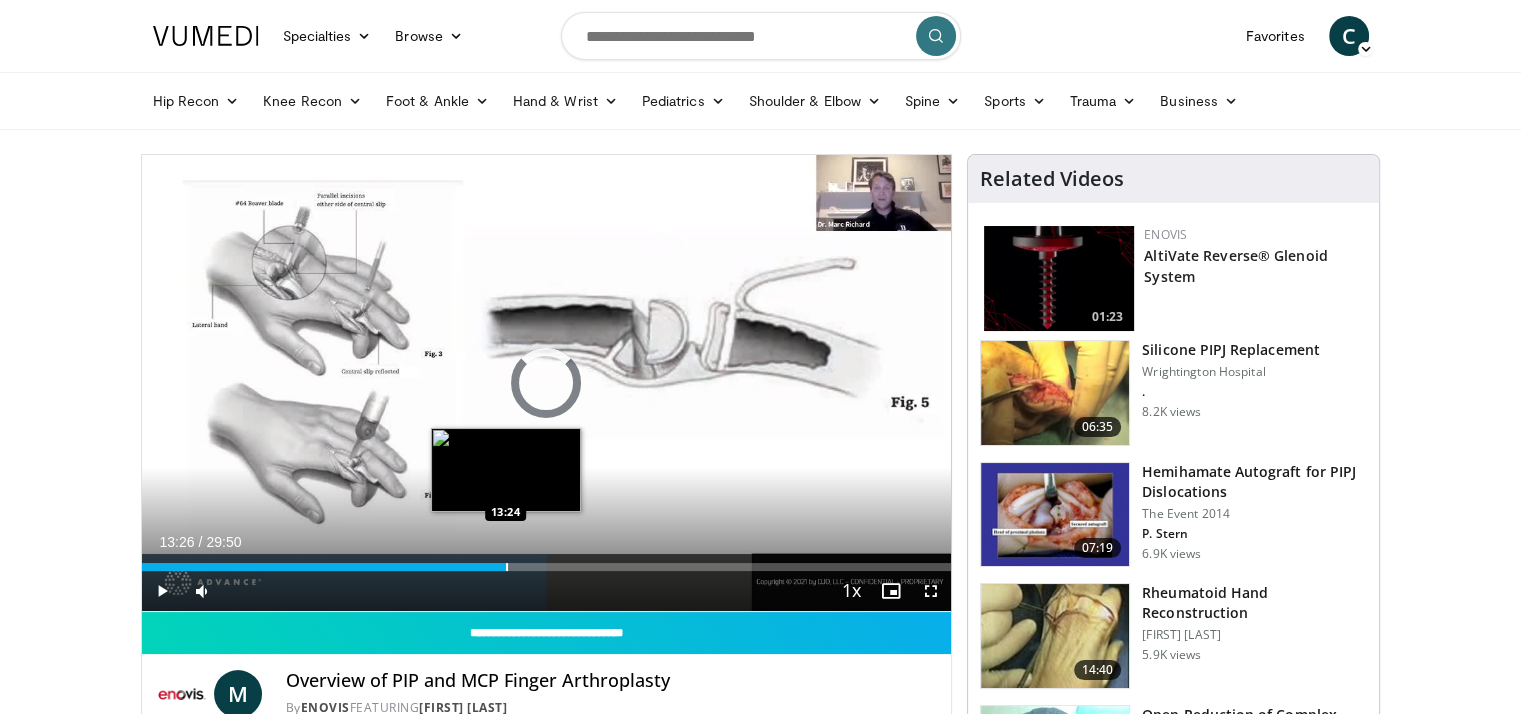 click at bounding box center [507, 567] 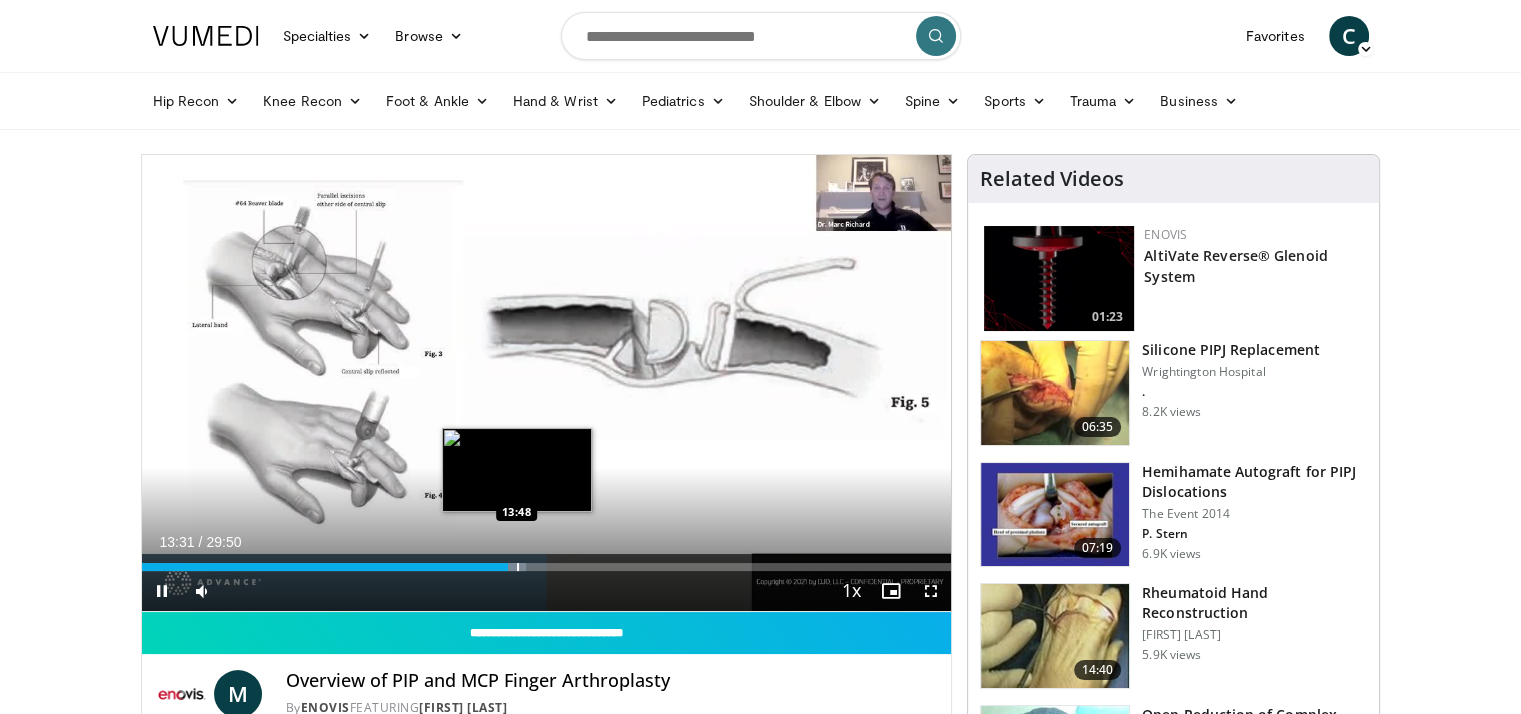click at bounding box center [518, 567] 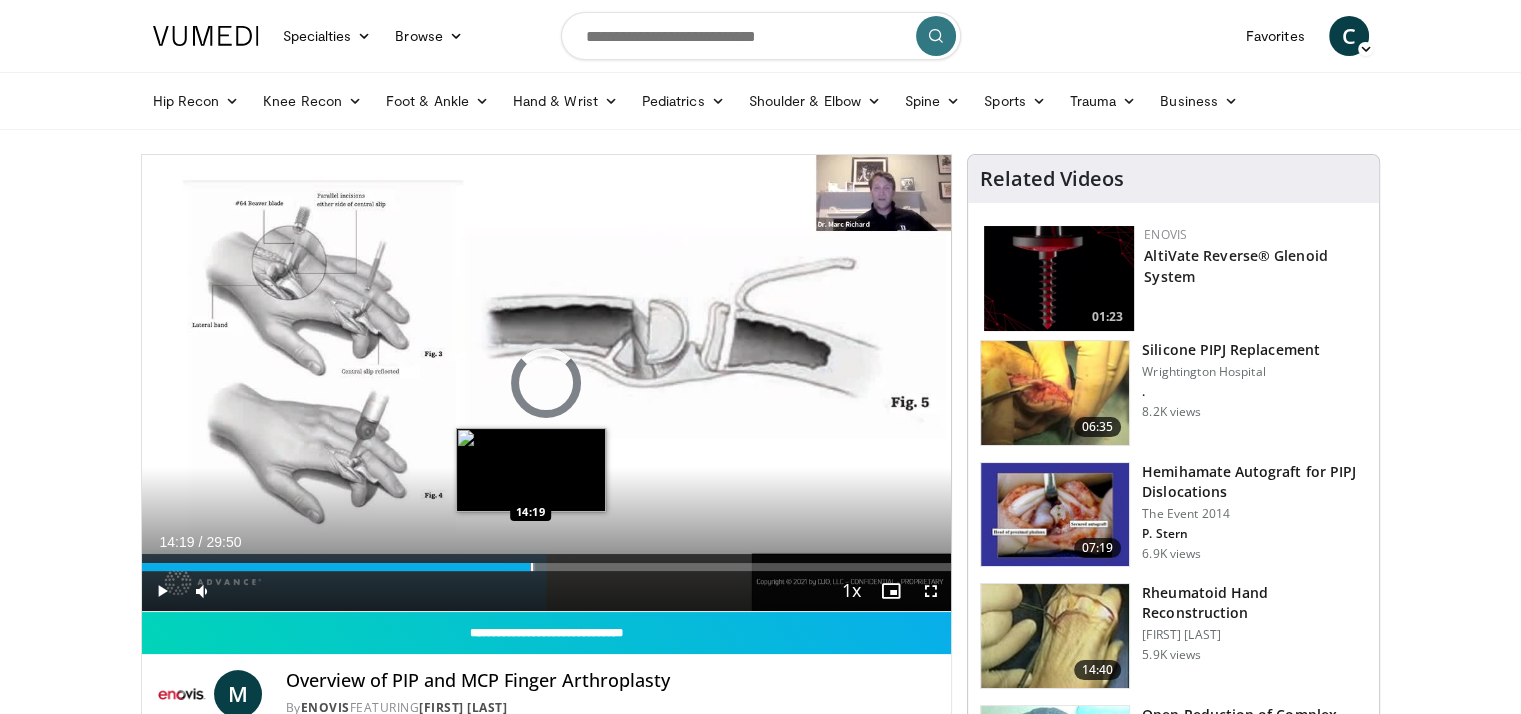 click at bounding box center (532, 567) 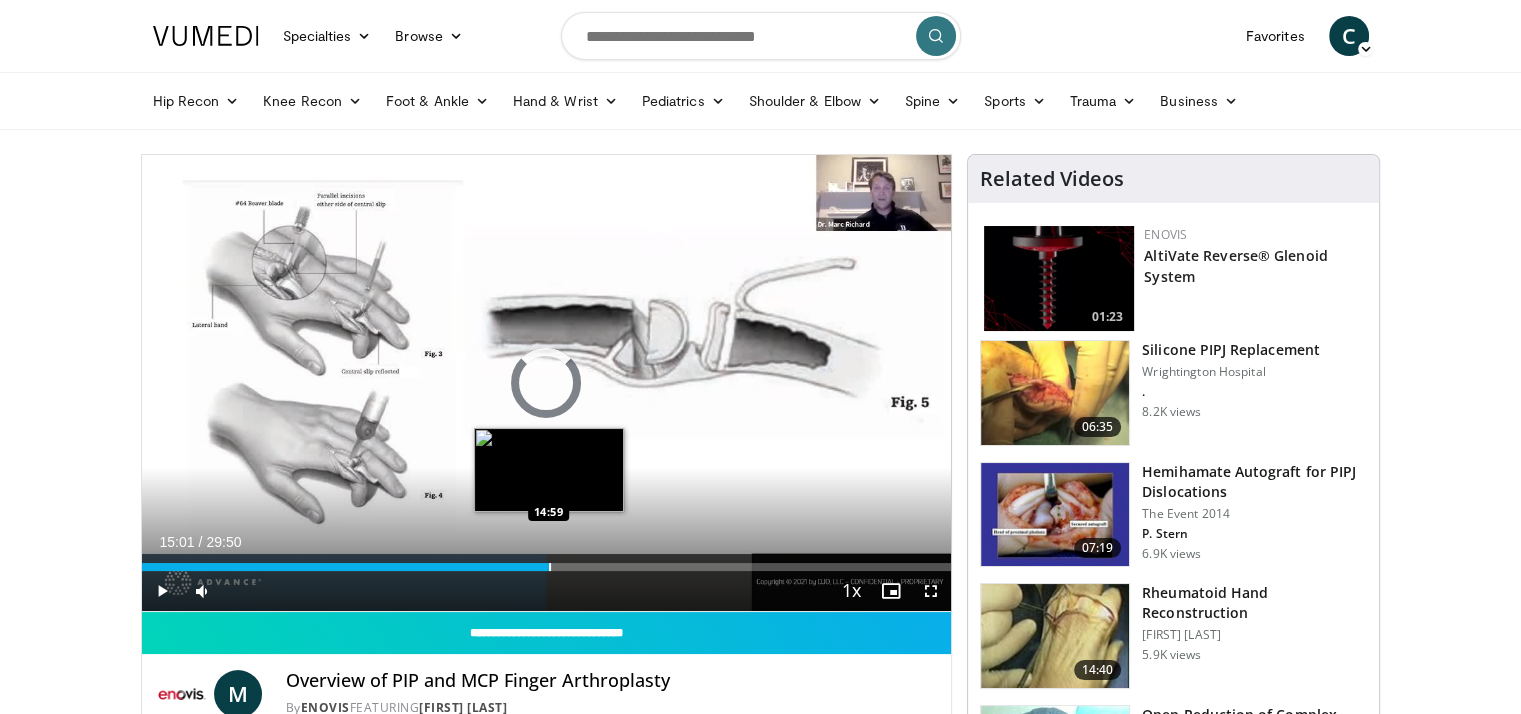 click at bounding box center [550, 567] 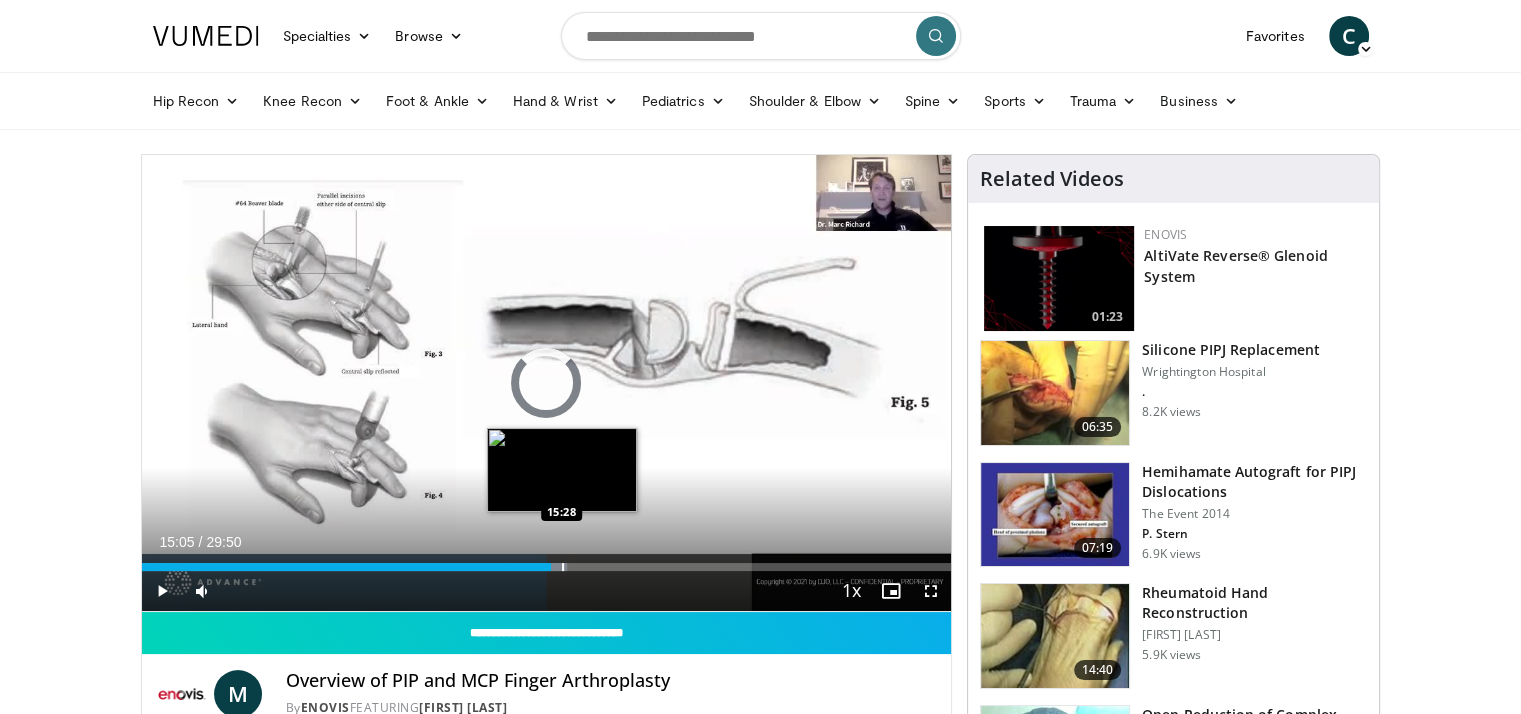 click at bounding box center [563, 567] 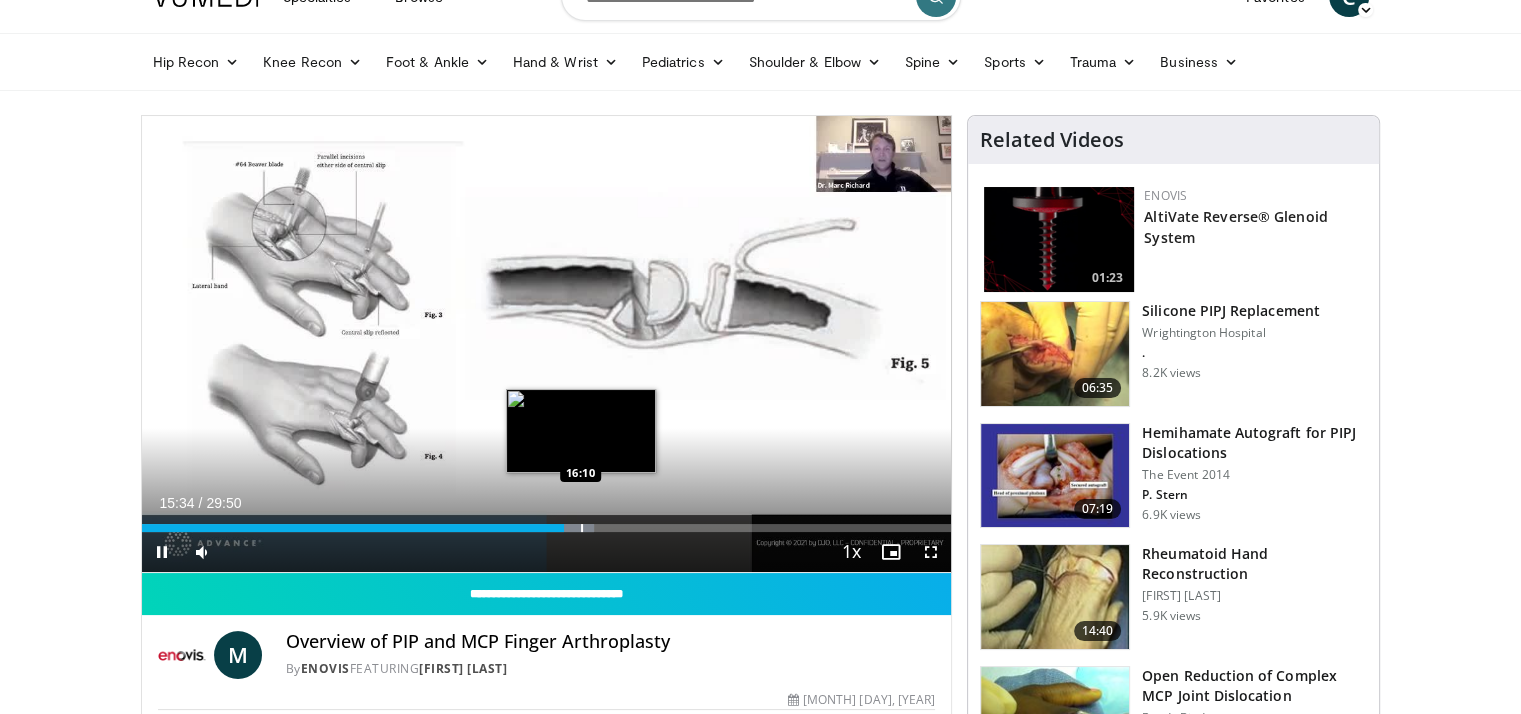 scroll, scrollTop: 36, scrollLeft: 0, axis: vertical 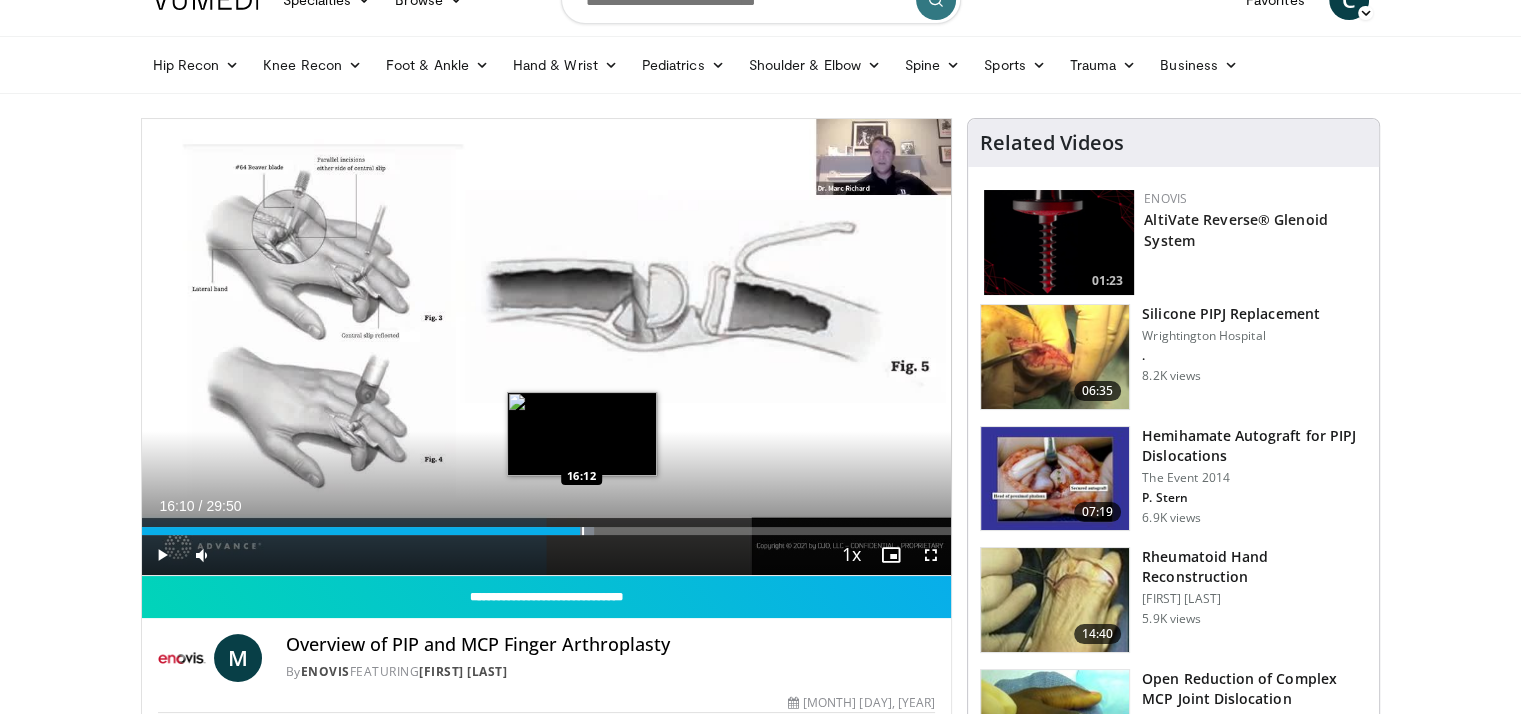 click on "Loaded :  55.86% 16:10 16:12" at bounding box center [547, 531] 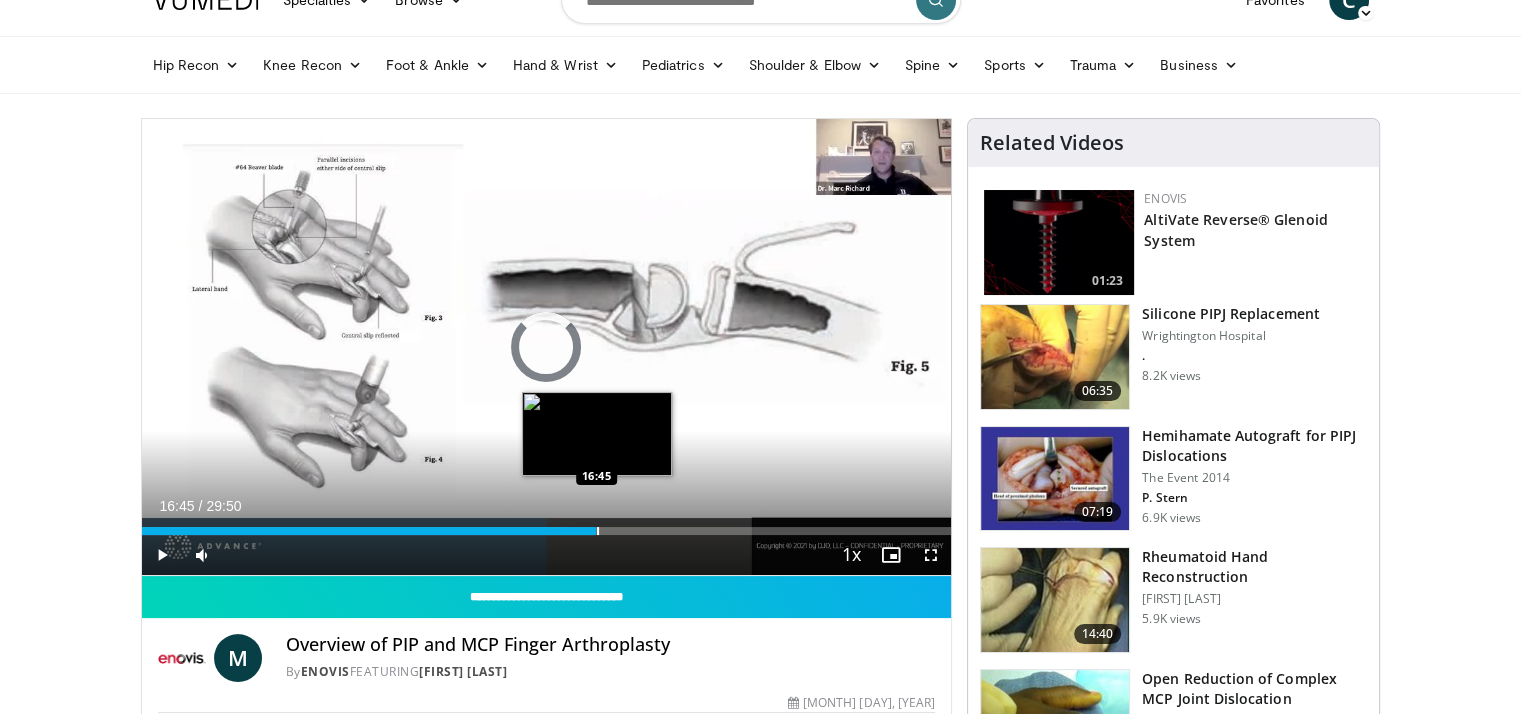 click at bounding box center [598, 531] 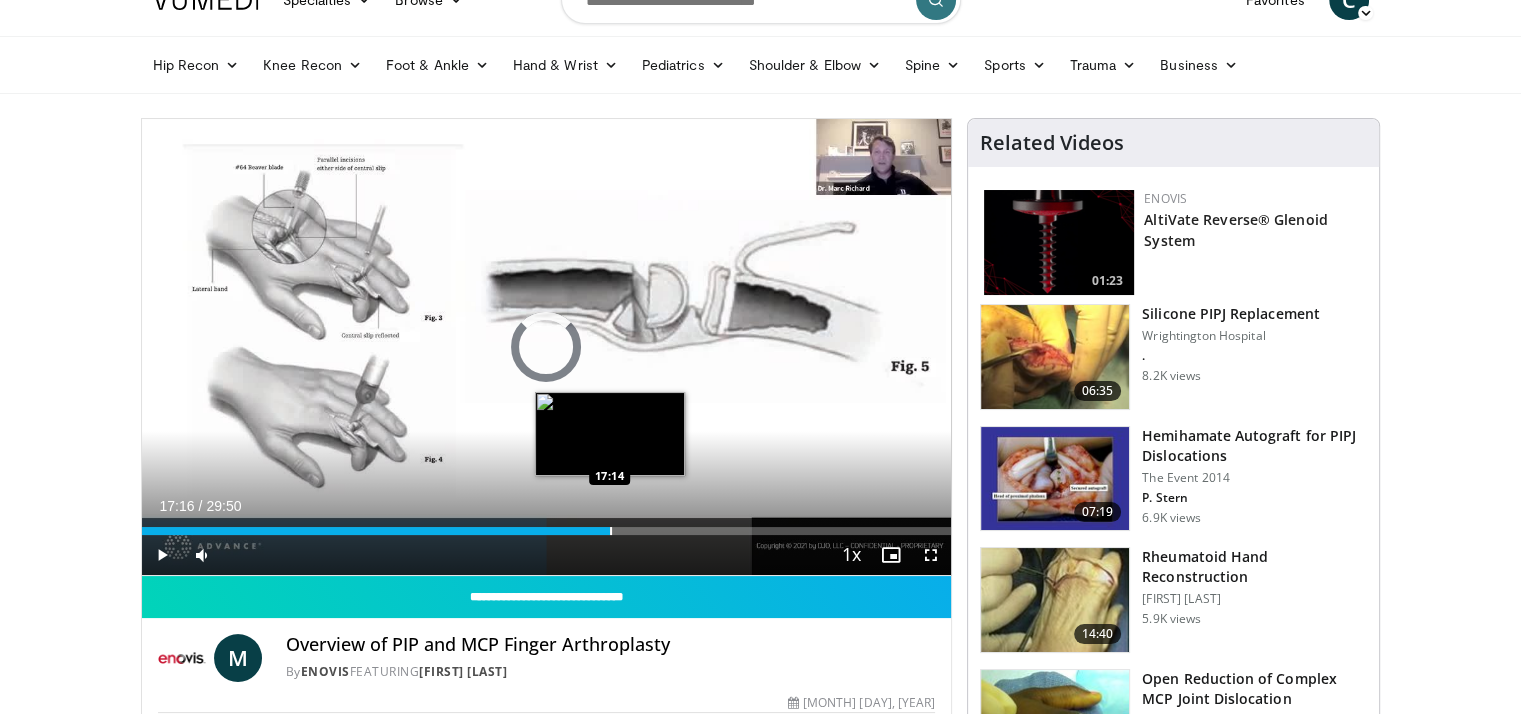 click at bounding box center [611, 531] 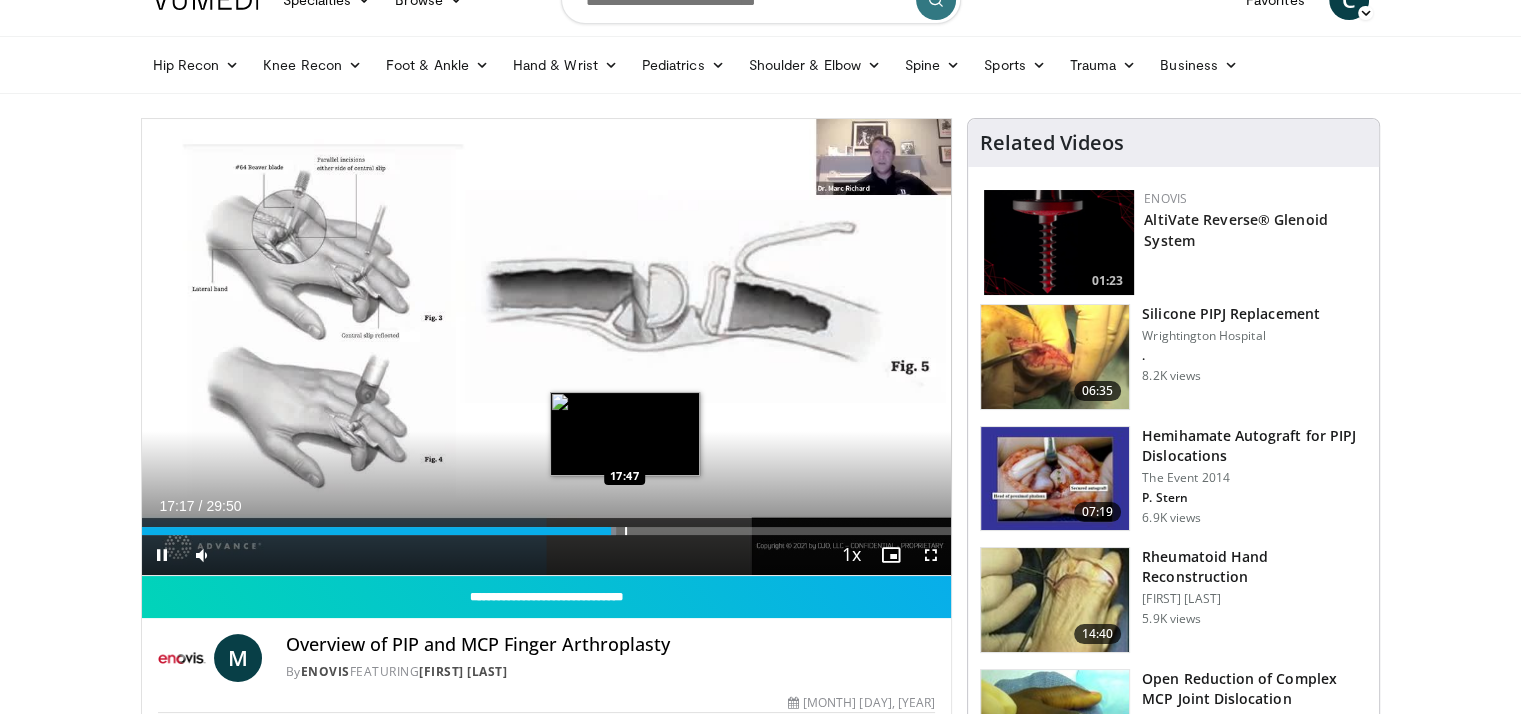click at bounding box center (626, 531) 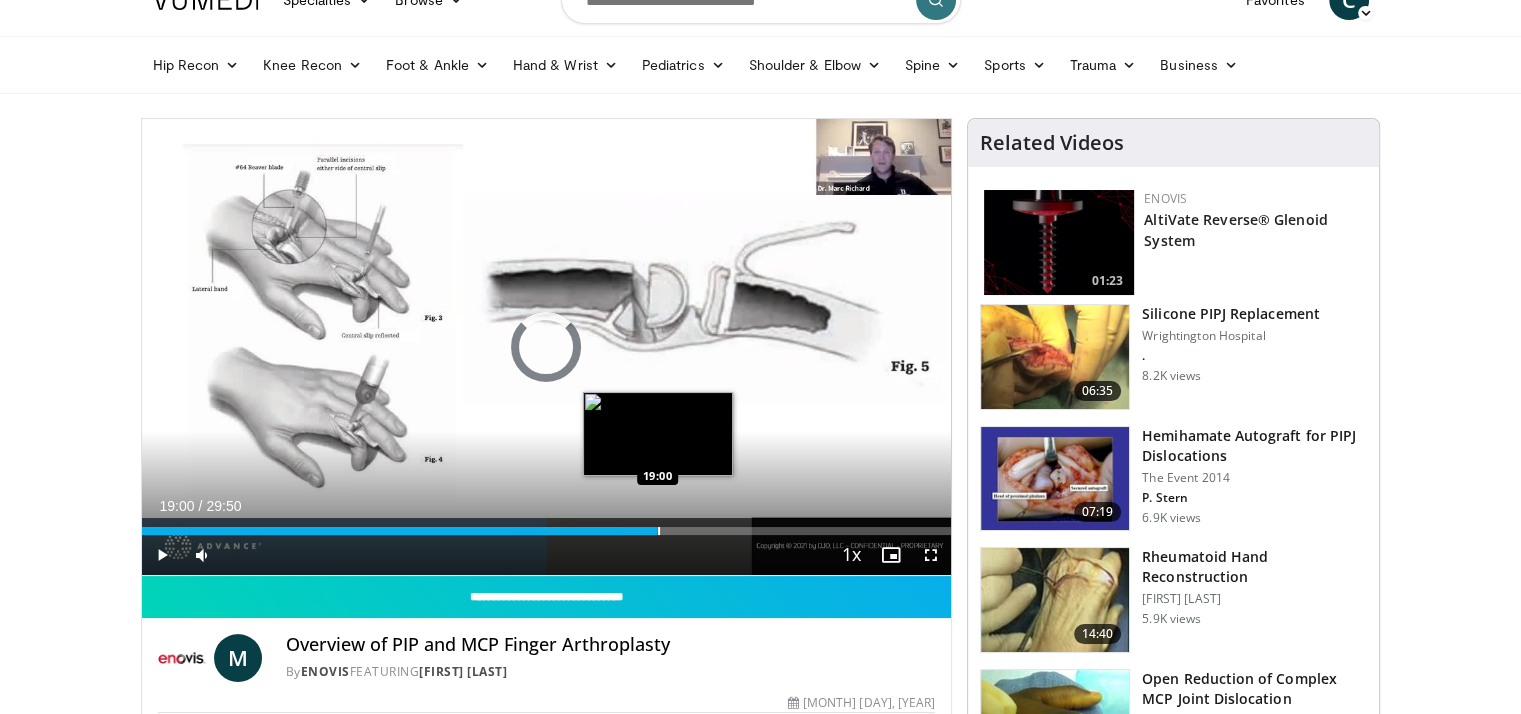 click at bounding box center [659, 531] 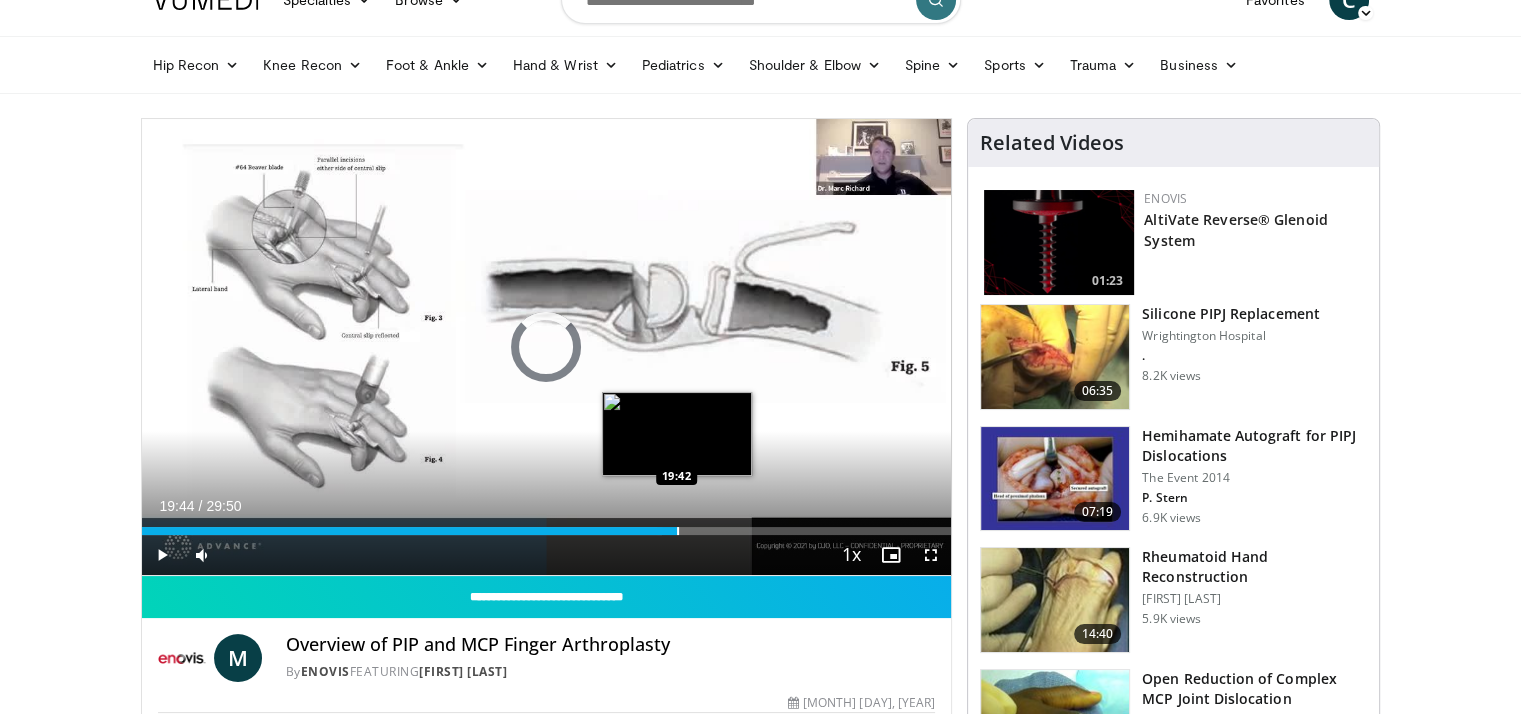 click at bounding box center [678, 531] 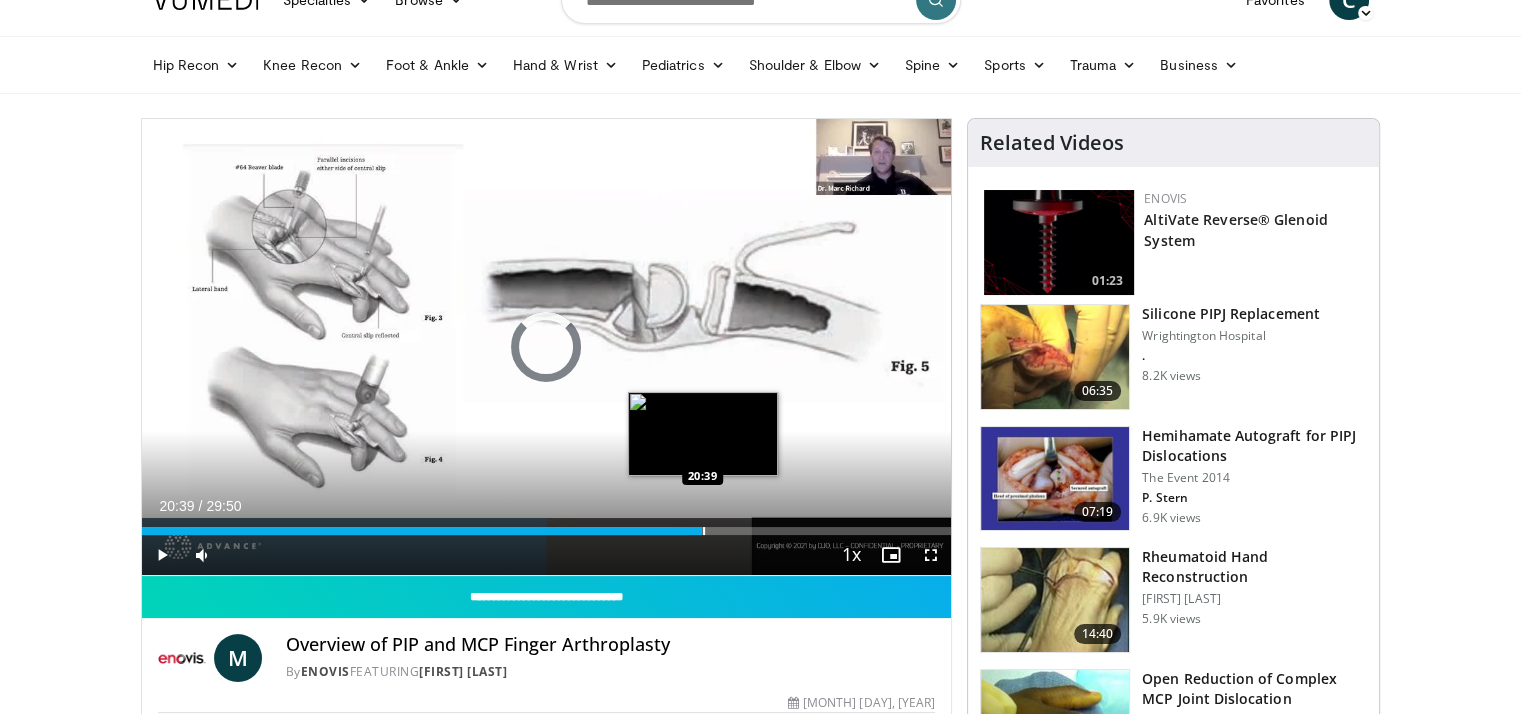 click at bounding box center [704, 531] 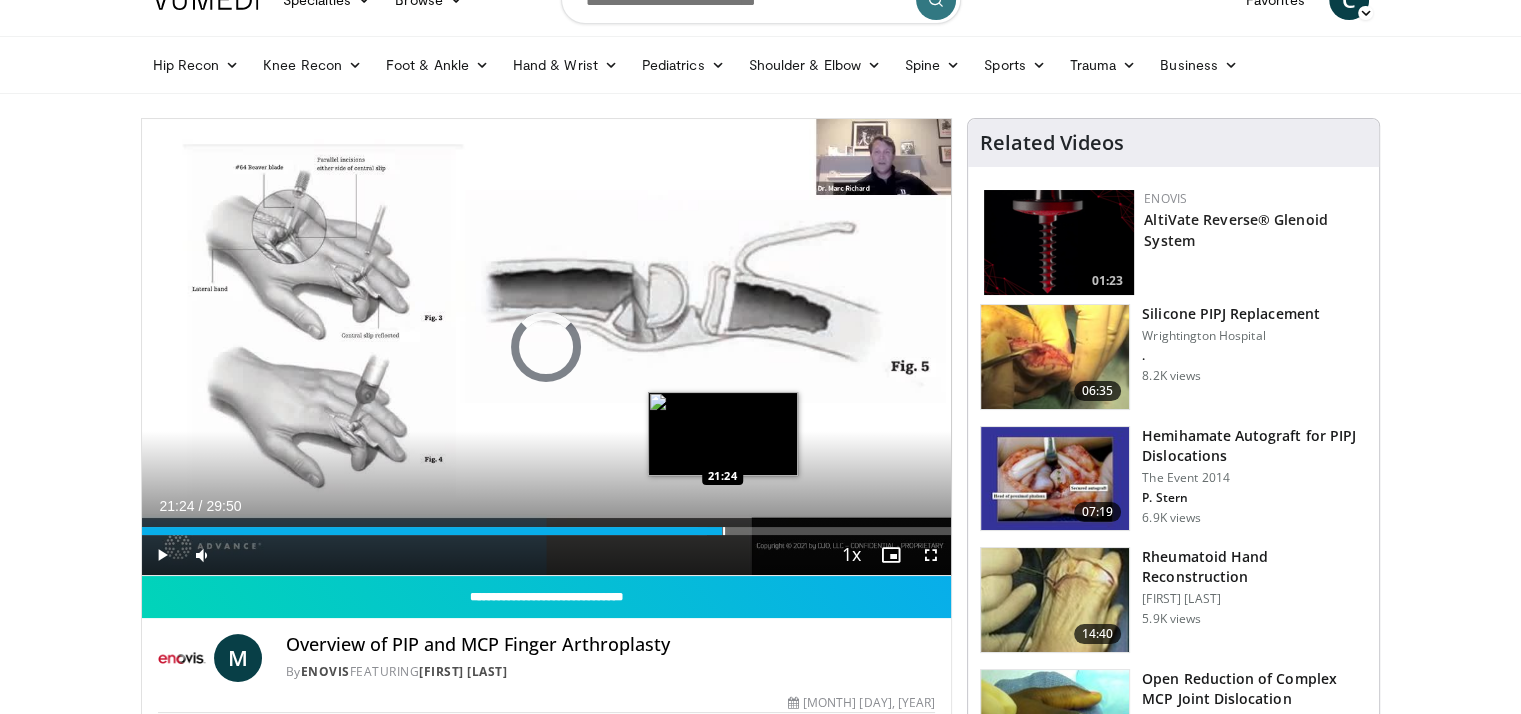 click at bounding box center [724, 531] 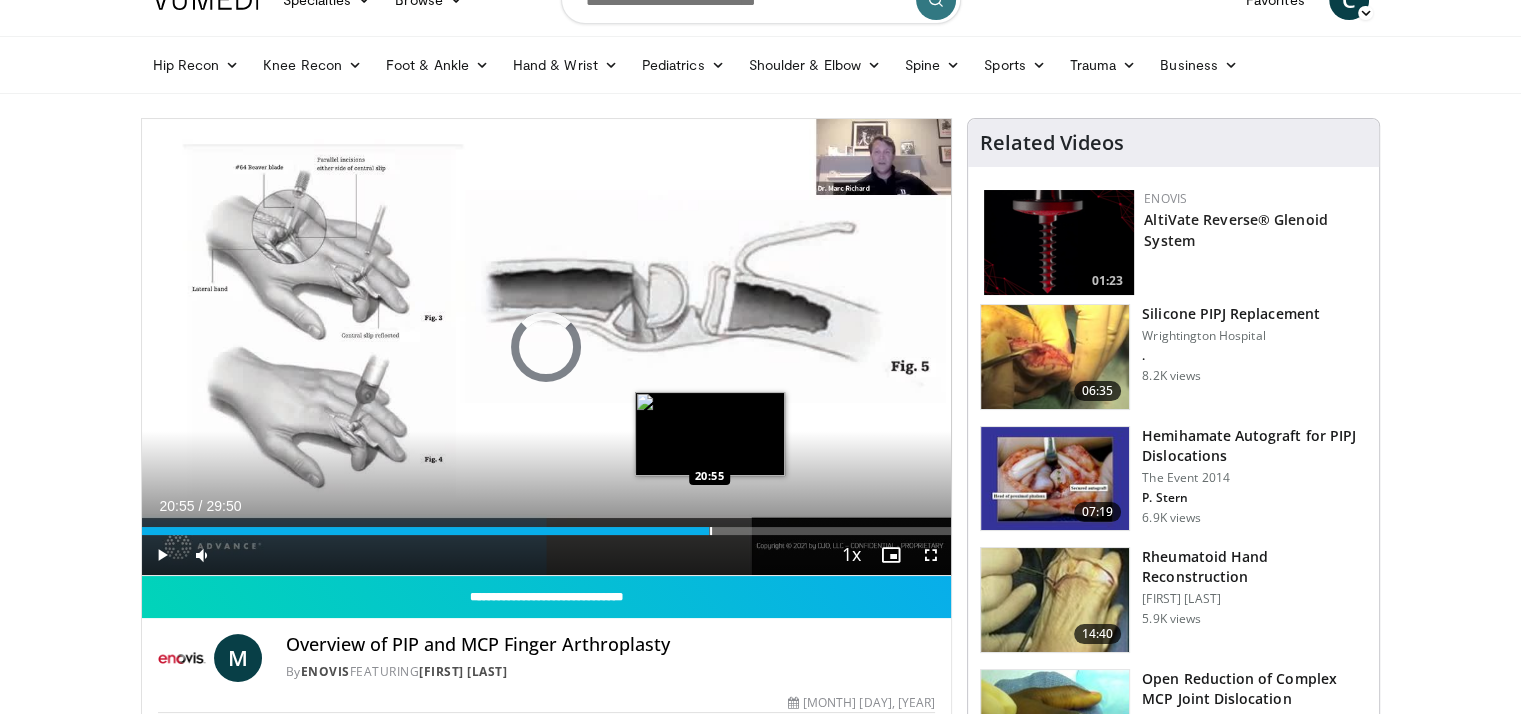 click at bounding box center (711, 531) 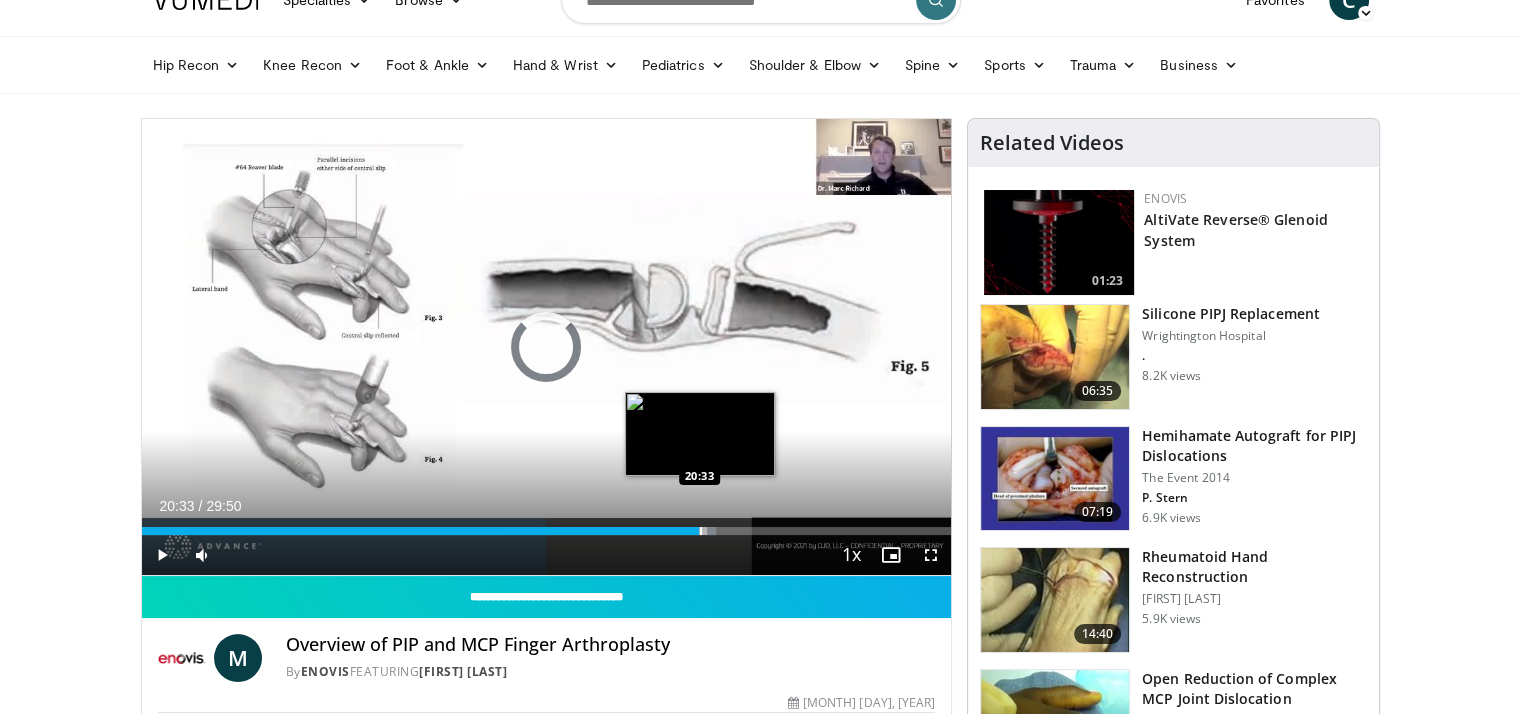 click at bounding box center [701, 531] 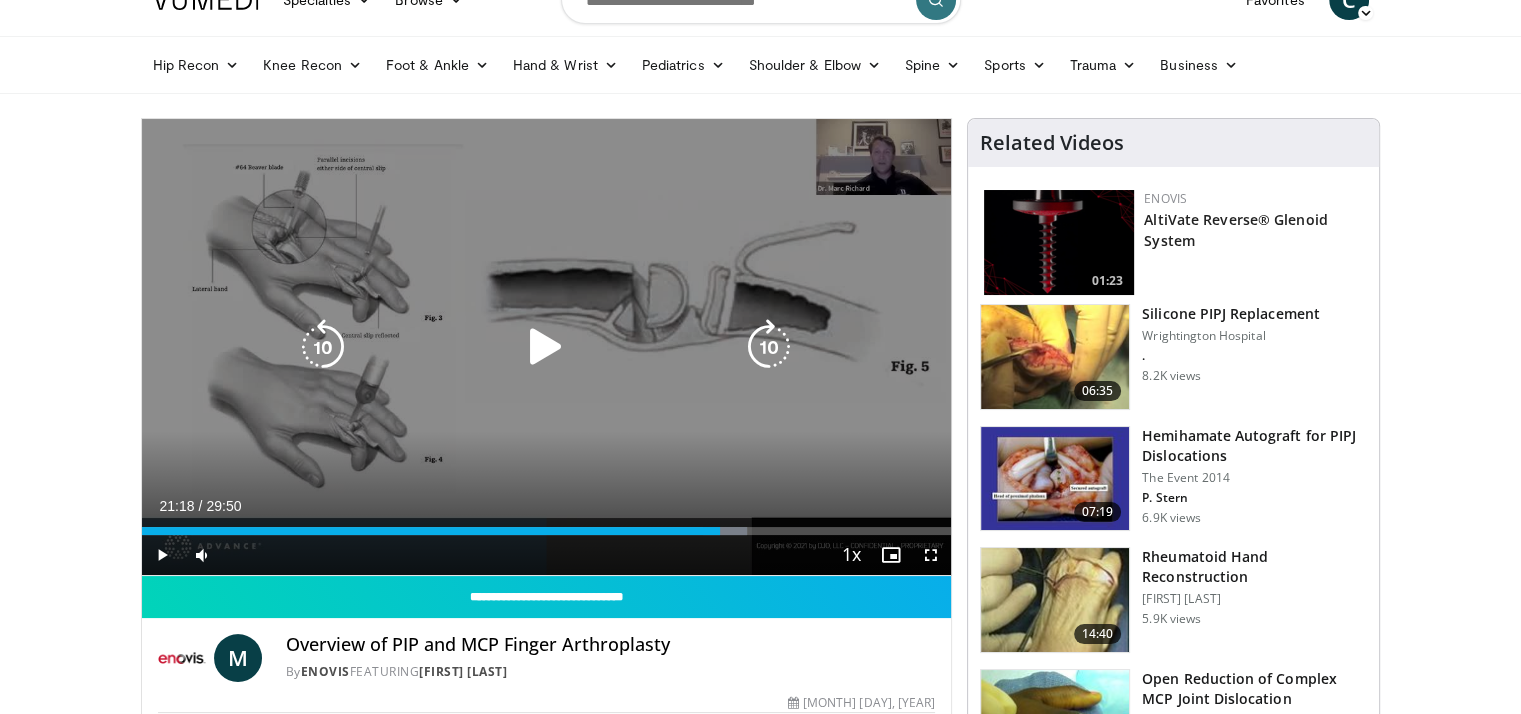 click at bounding box center (546, 347) 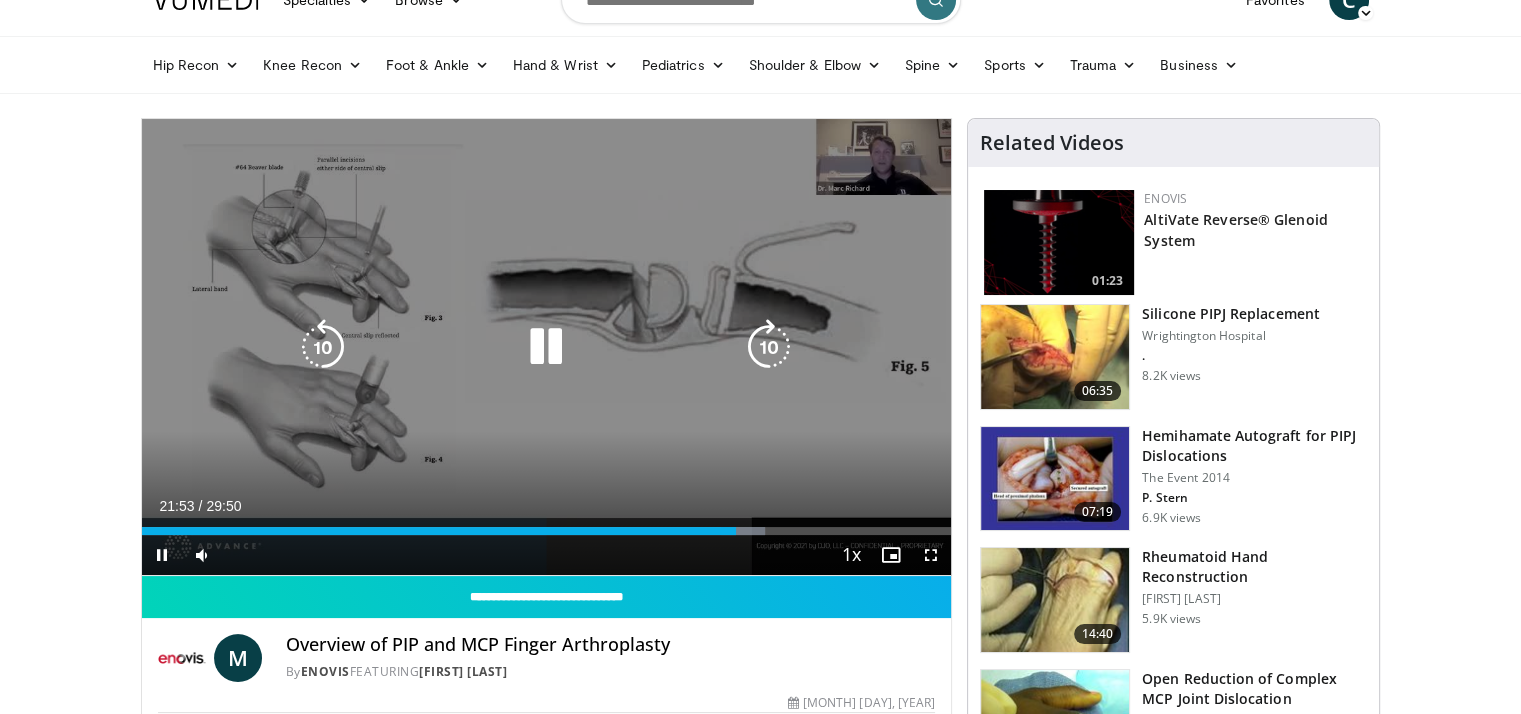 click at bounding box center (769, 347) 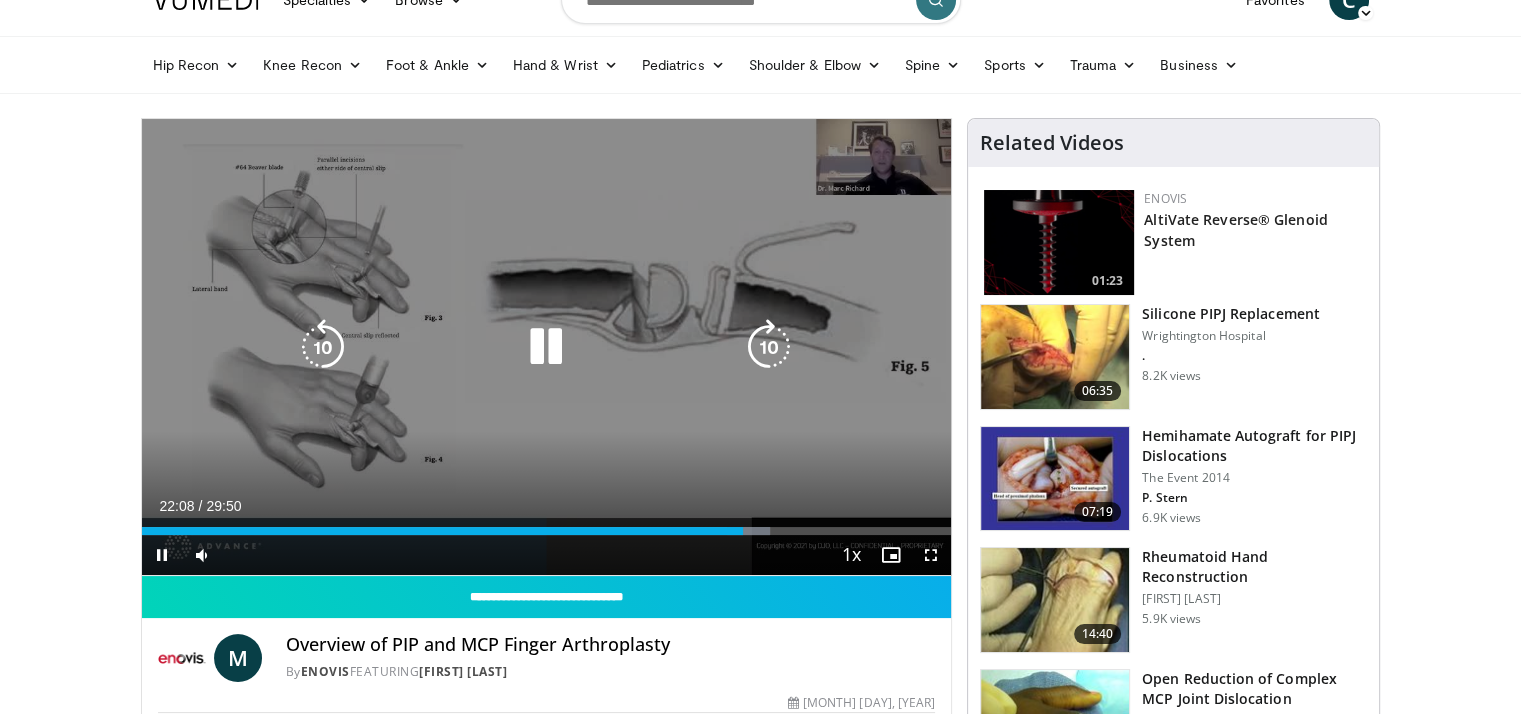 click at bounding box center [769, 347] 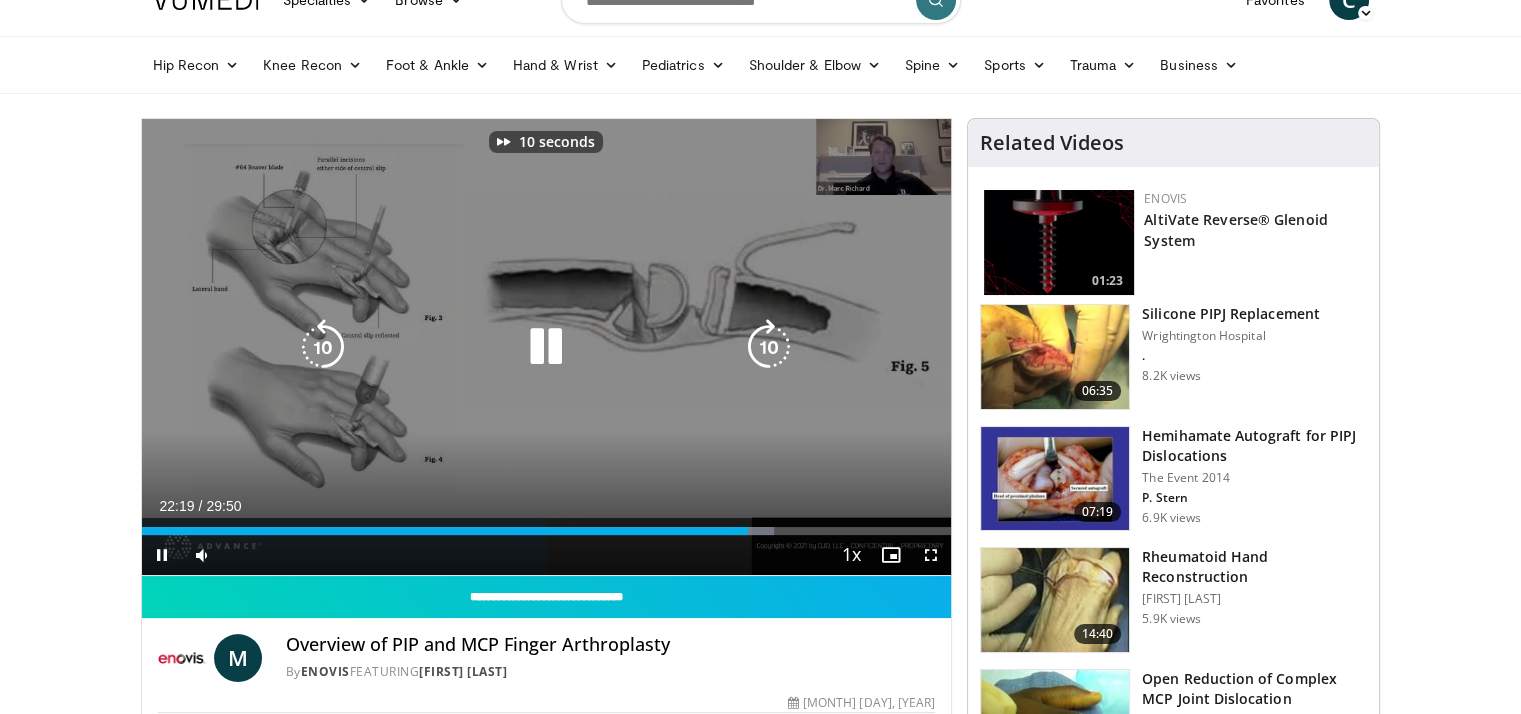 click at bounding box center [769, 347] 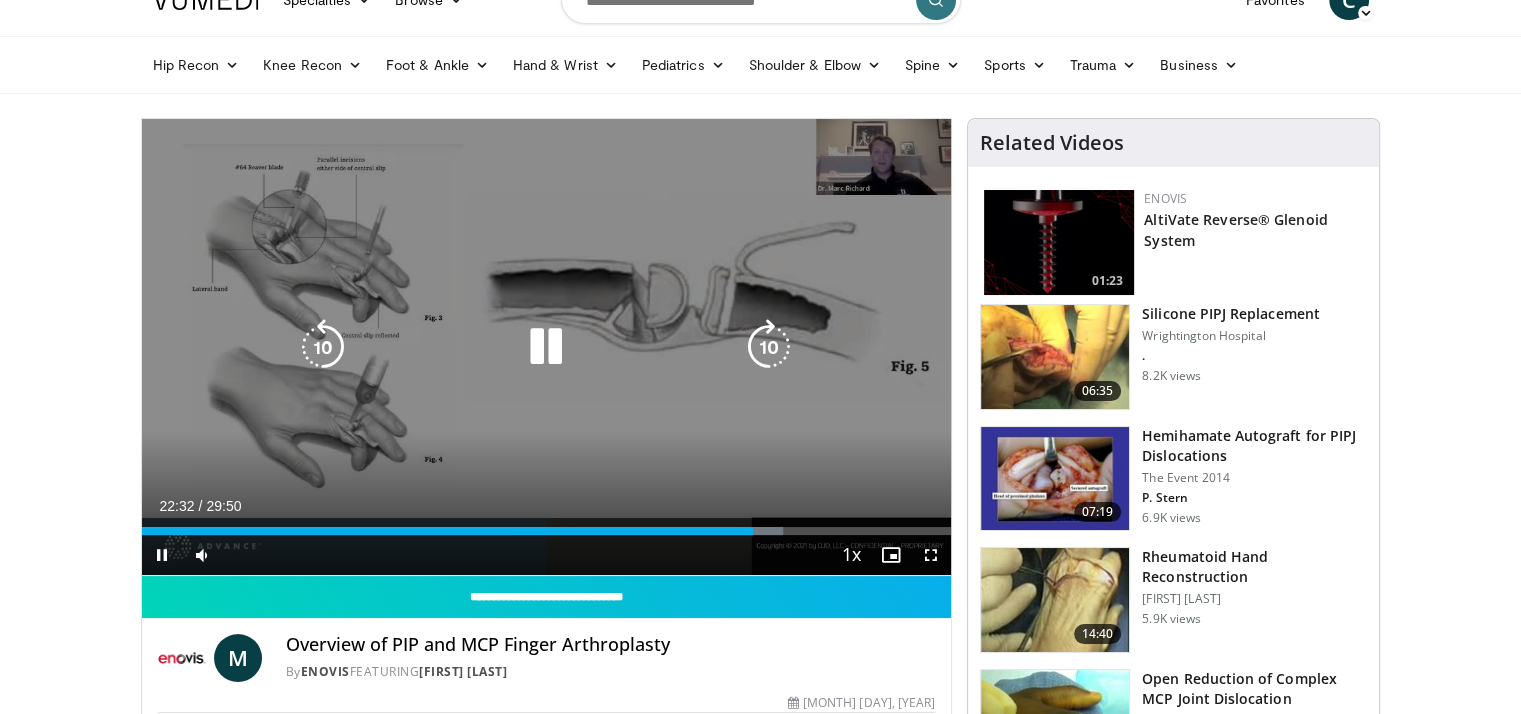 click at bounding box center [769, 347] 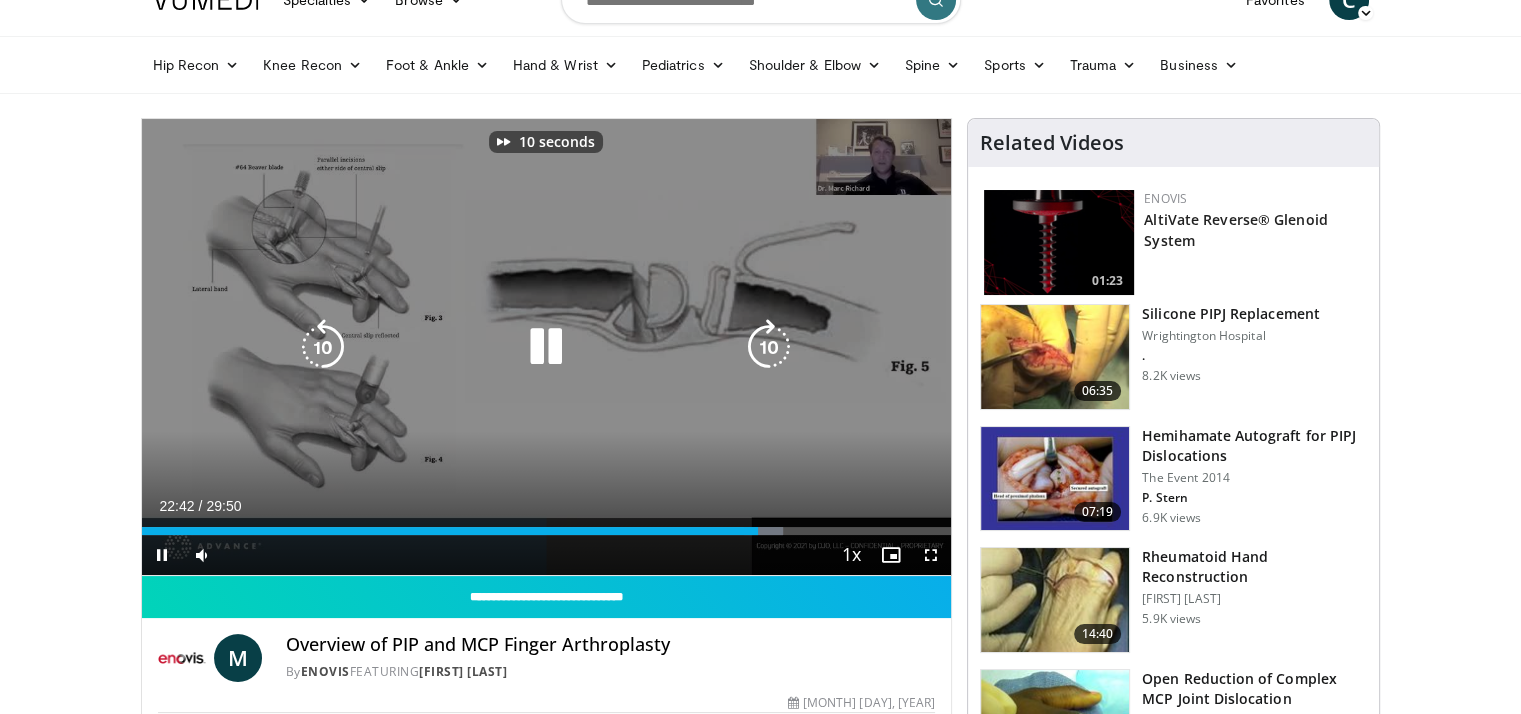 click at bounding box center [769, 347] 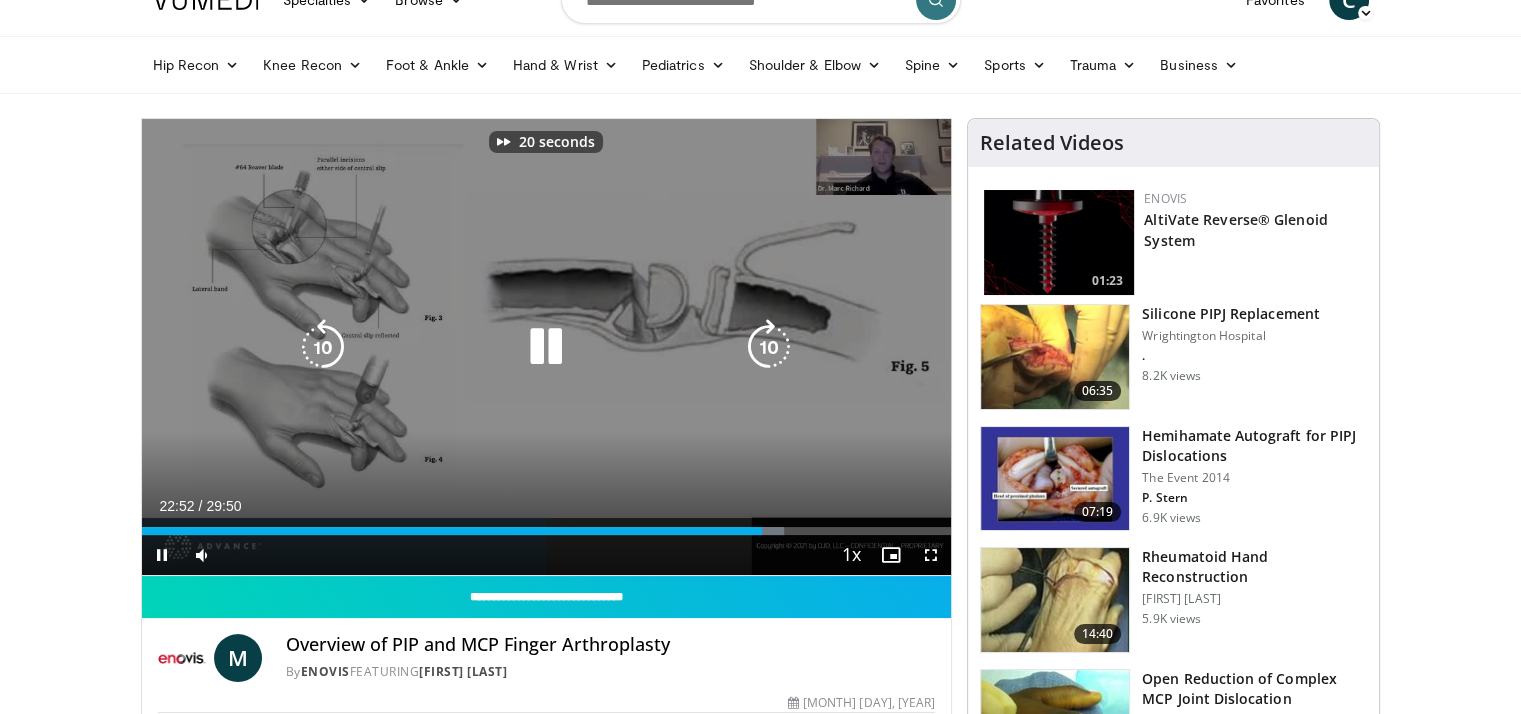 click at bounding box center [769, 347] 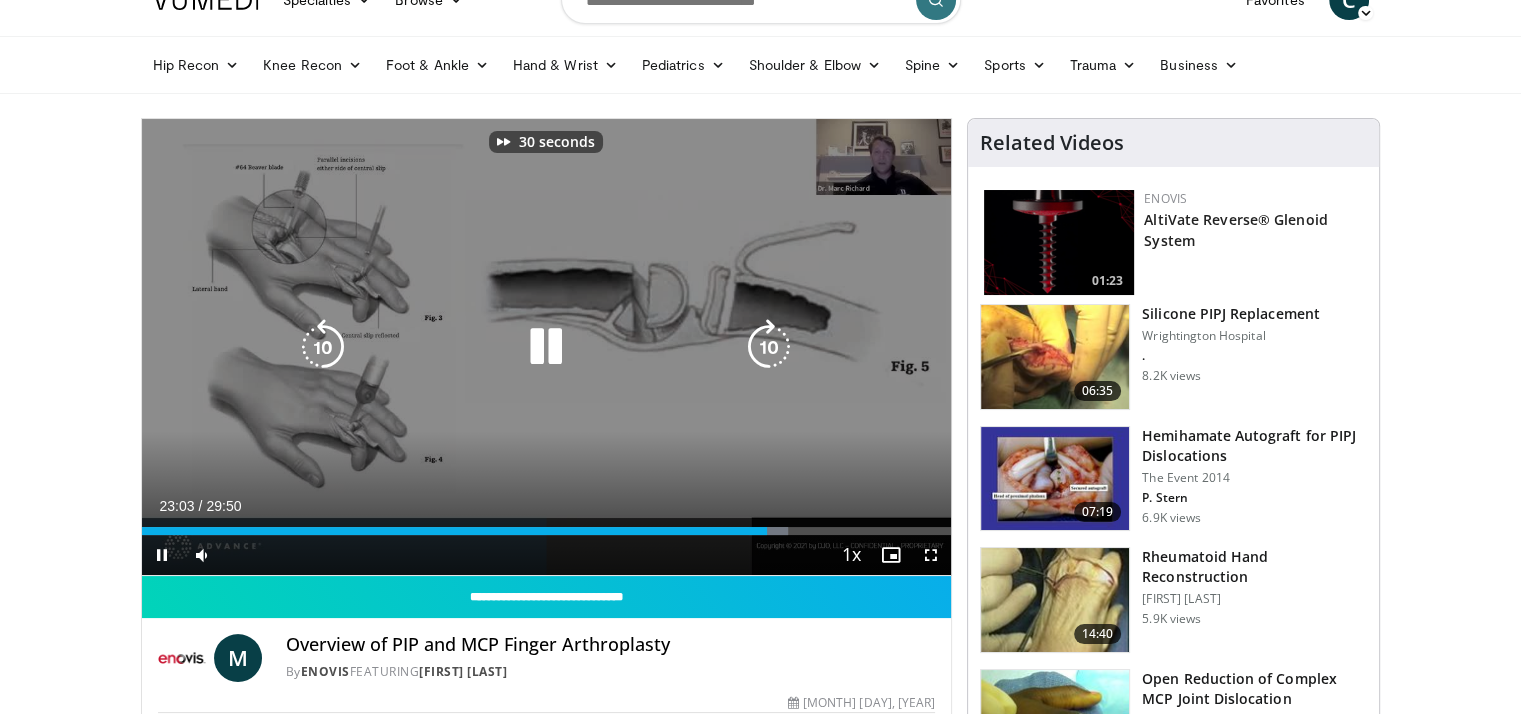 click at bounding box center (769, 347) 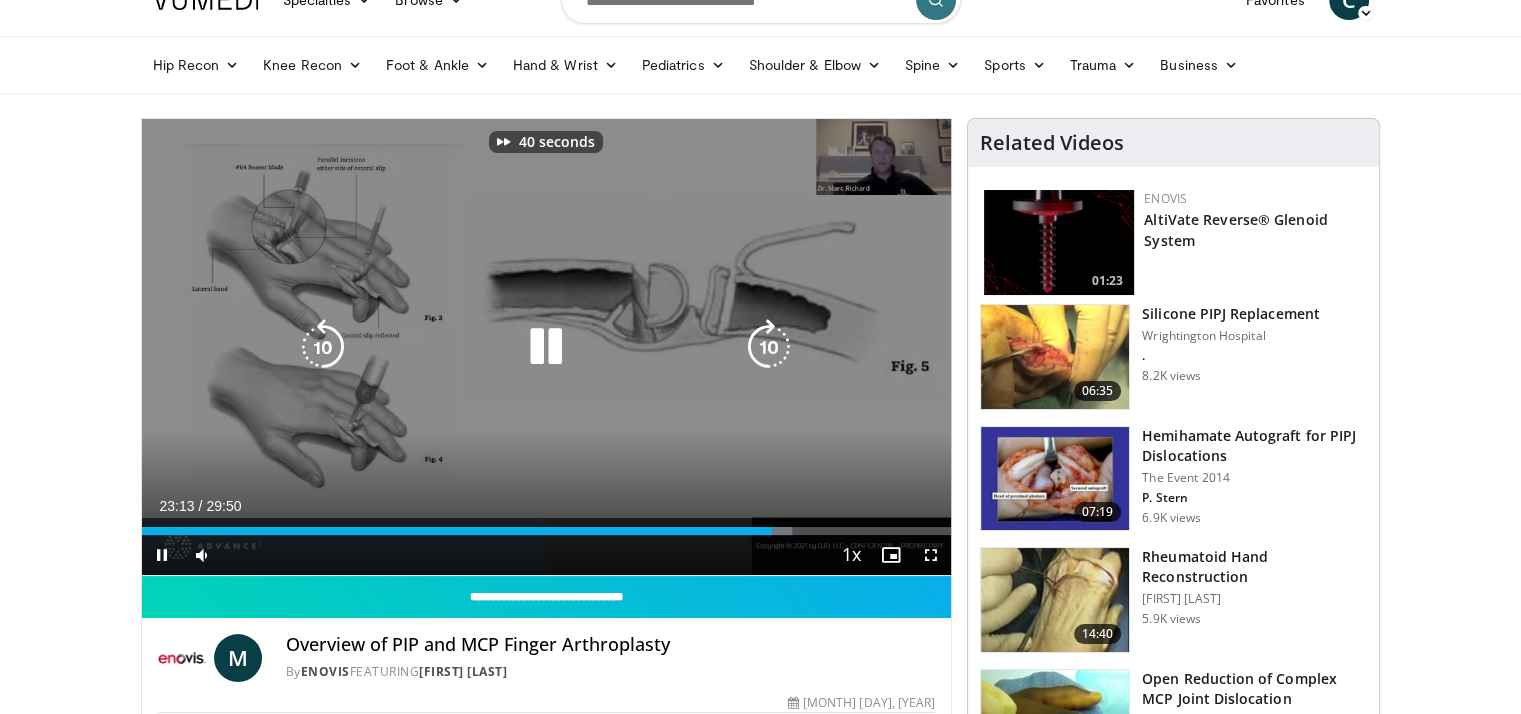 click at bounding box center [769, 347] 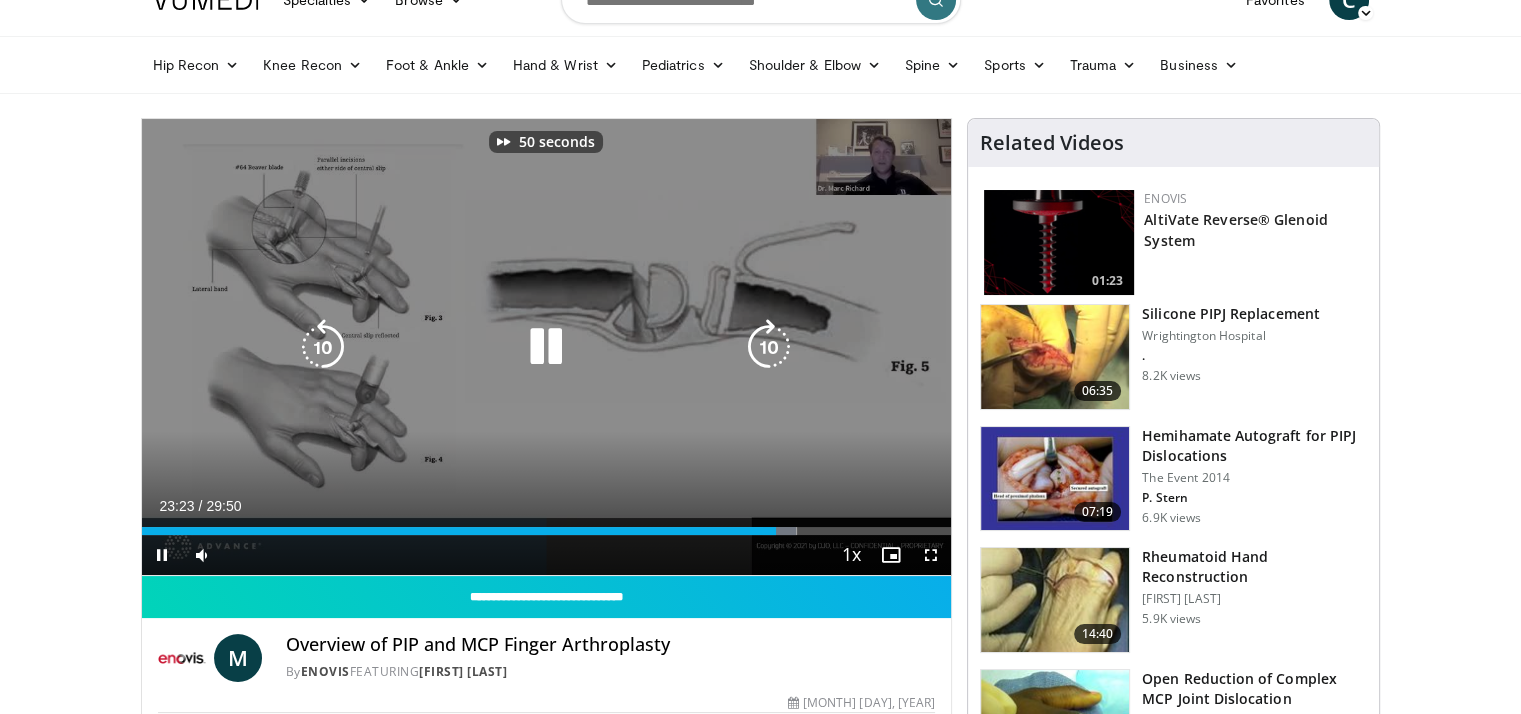 click at bounding box center (769, 347) 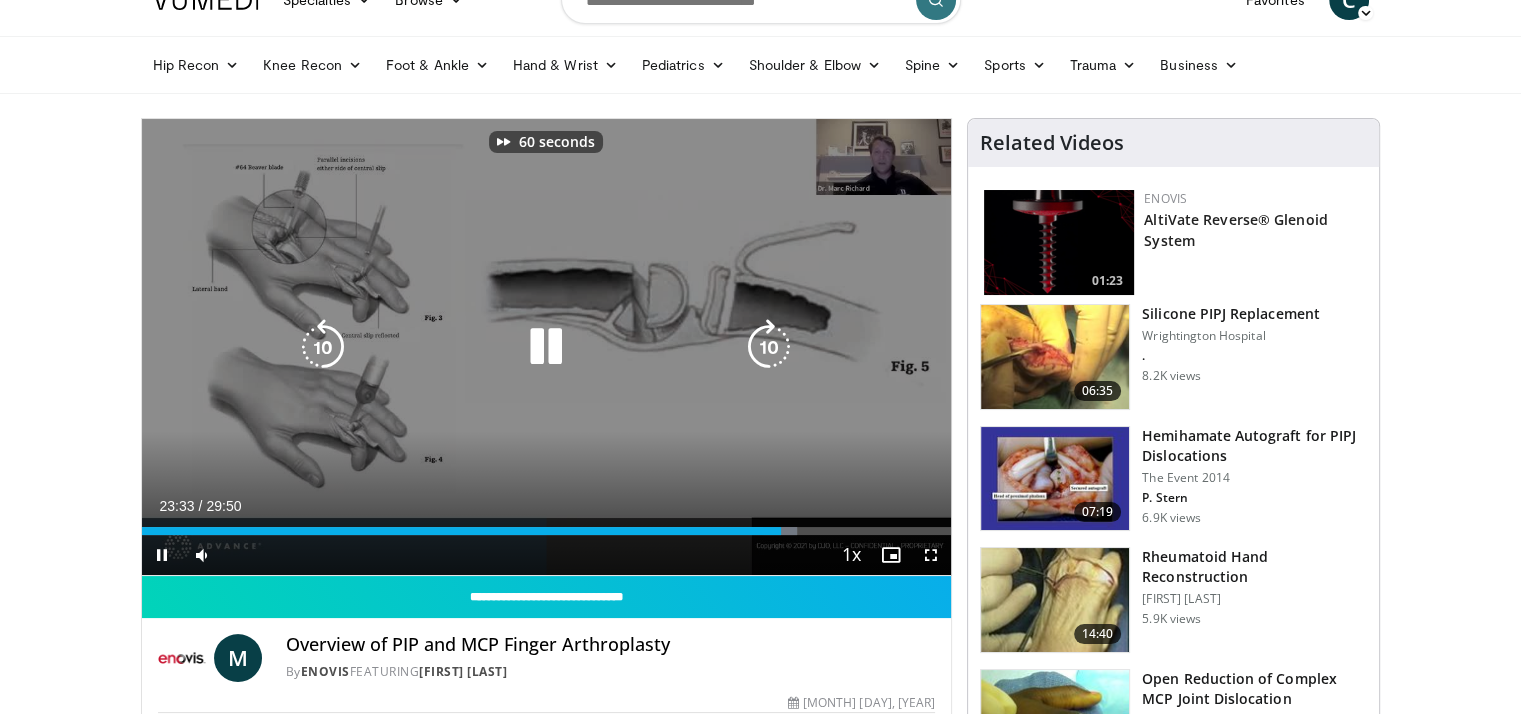 click at bounding box center (769, 347) 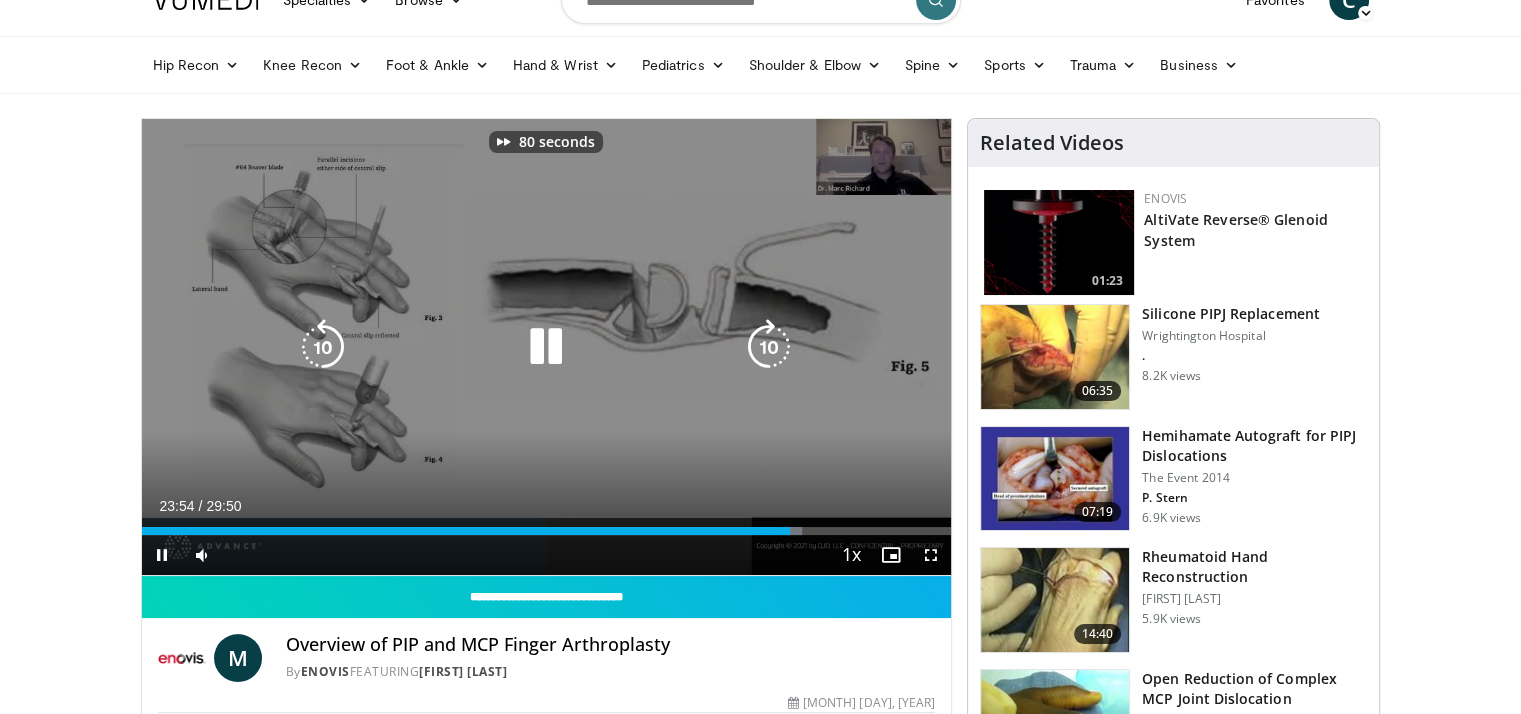click at bounding box center [769, 347] 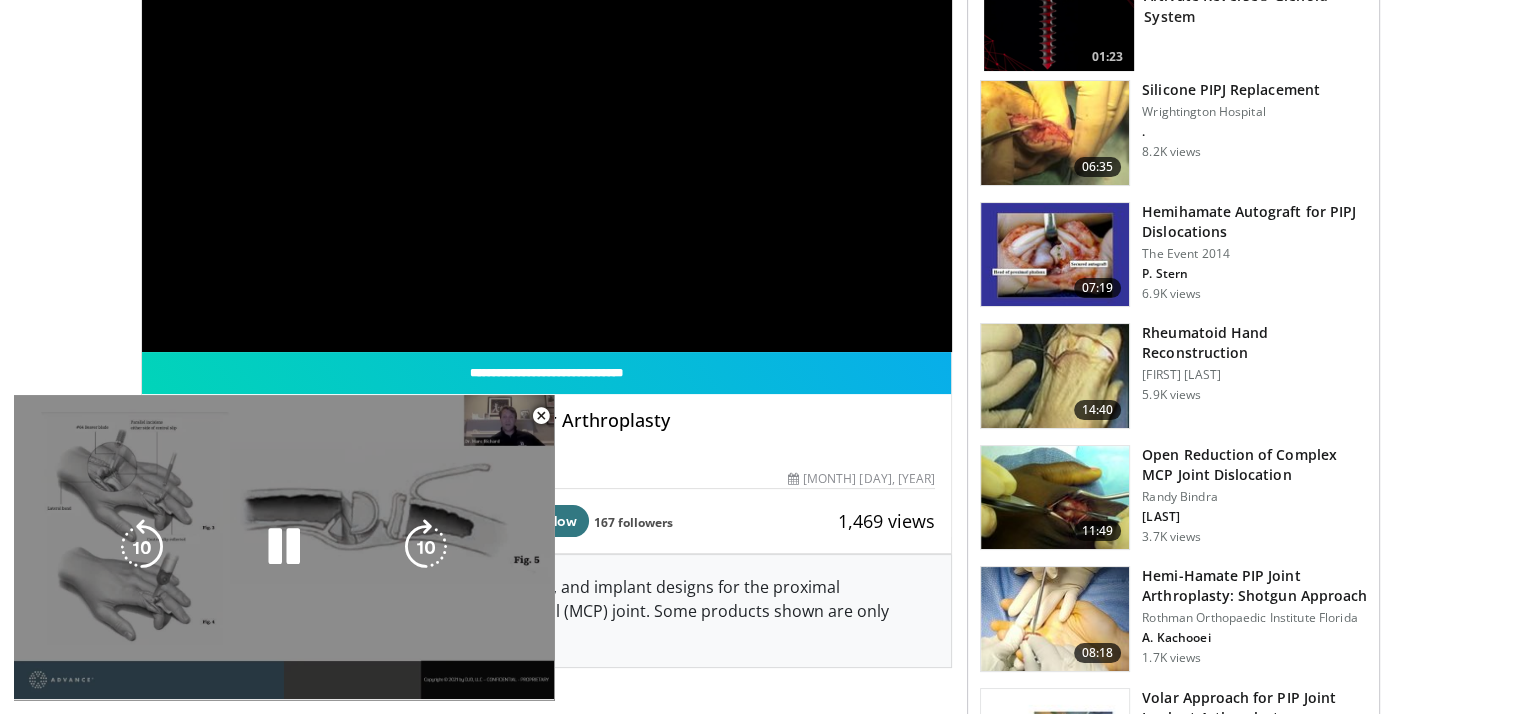 scroll, scrollTop: 267, scrollLeft: 0, axis: vertical 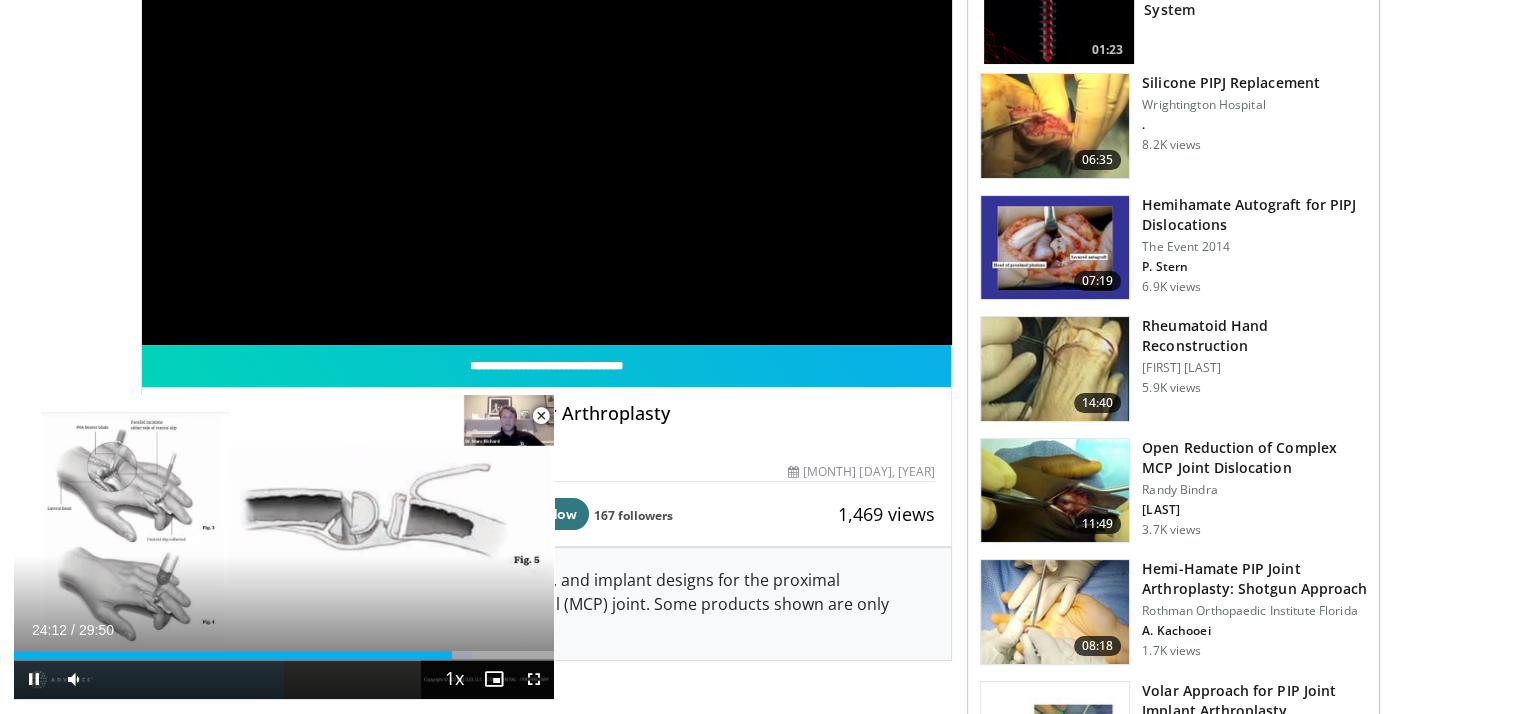 click at bounding box center (541, 416) 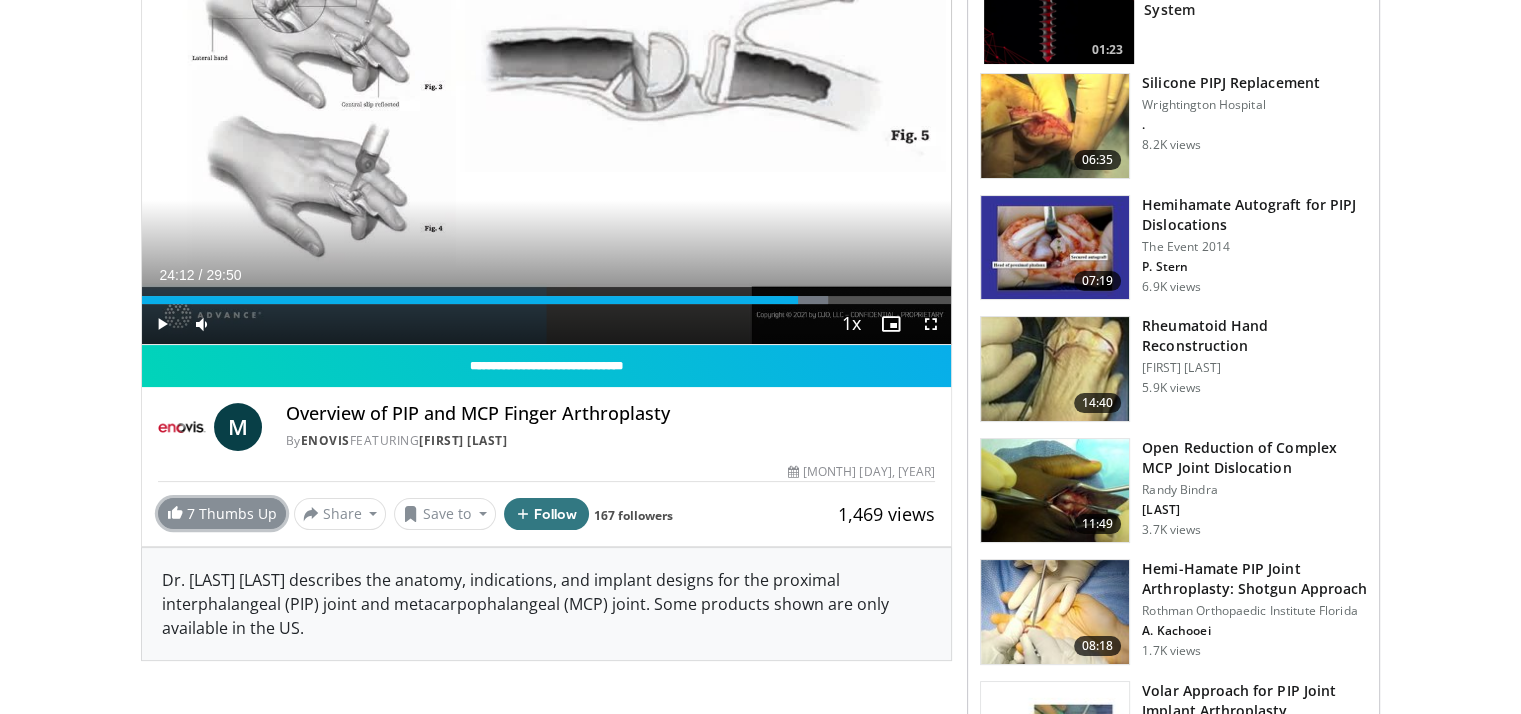 click on "7
Thumbs Up" at bounding box center [222, 513] 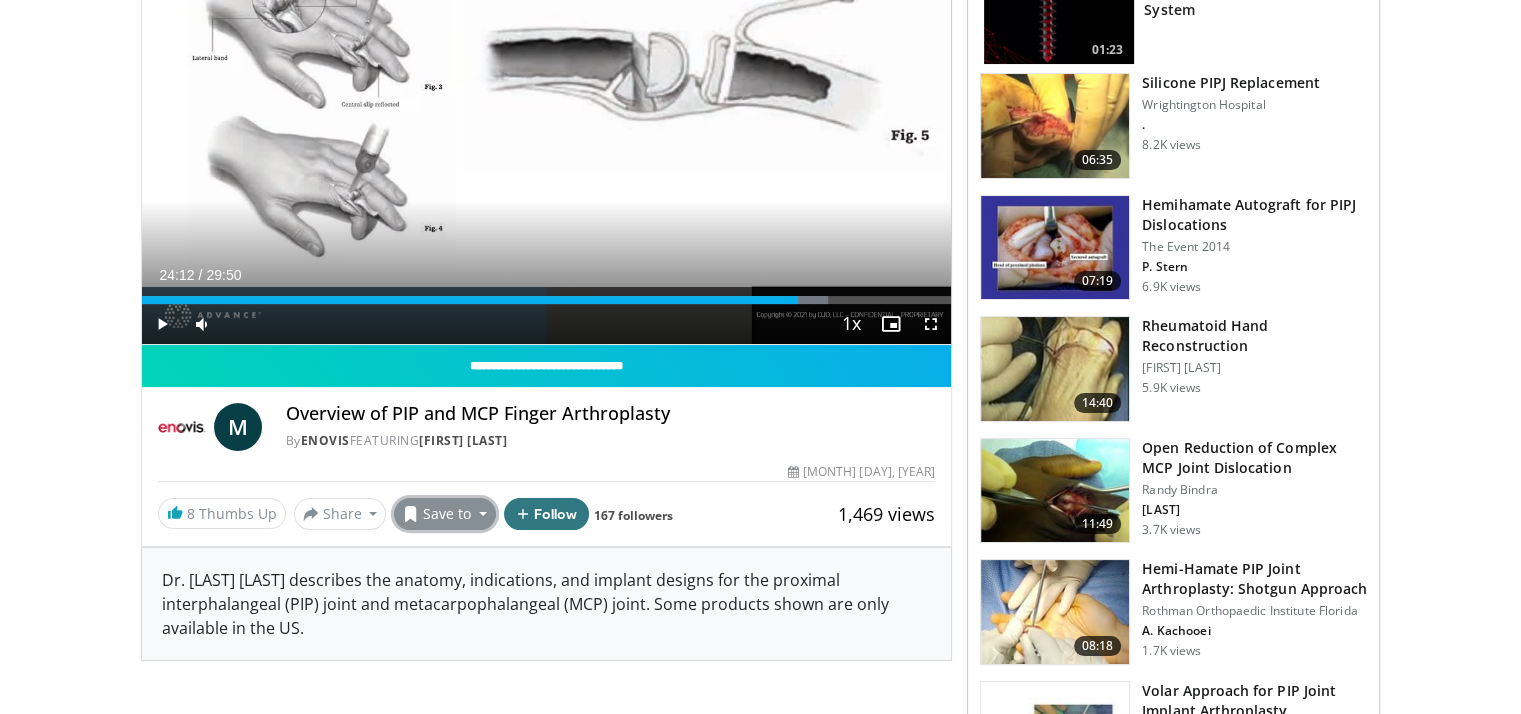 click on "Save to" at bounding box center (445, 514) 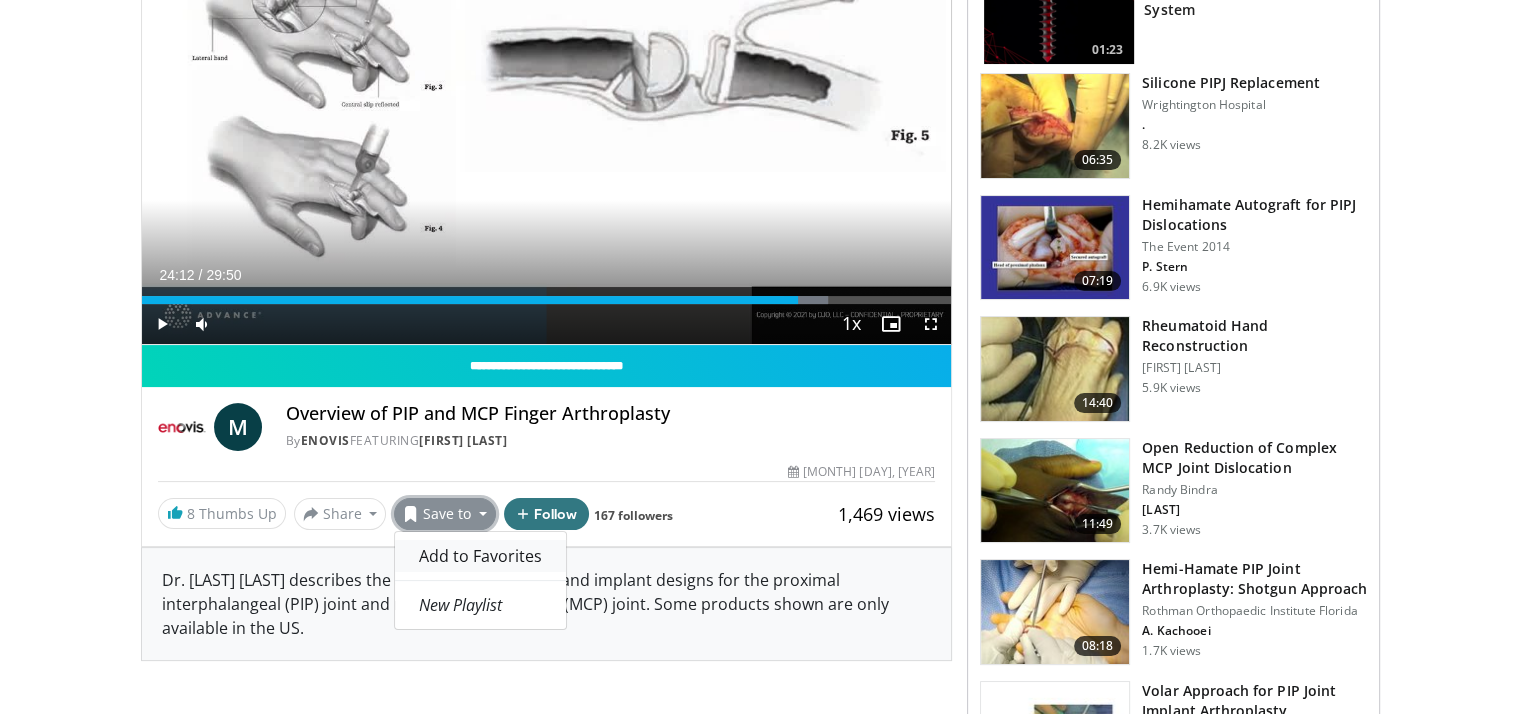 click on "Add to Favorites" at bounding box center [480, 556] 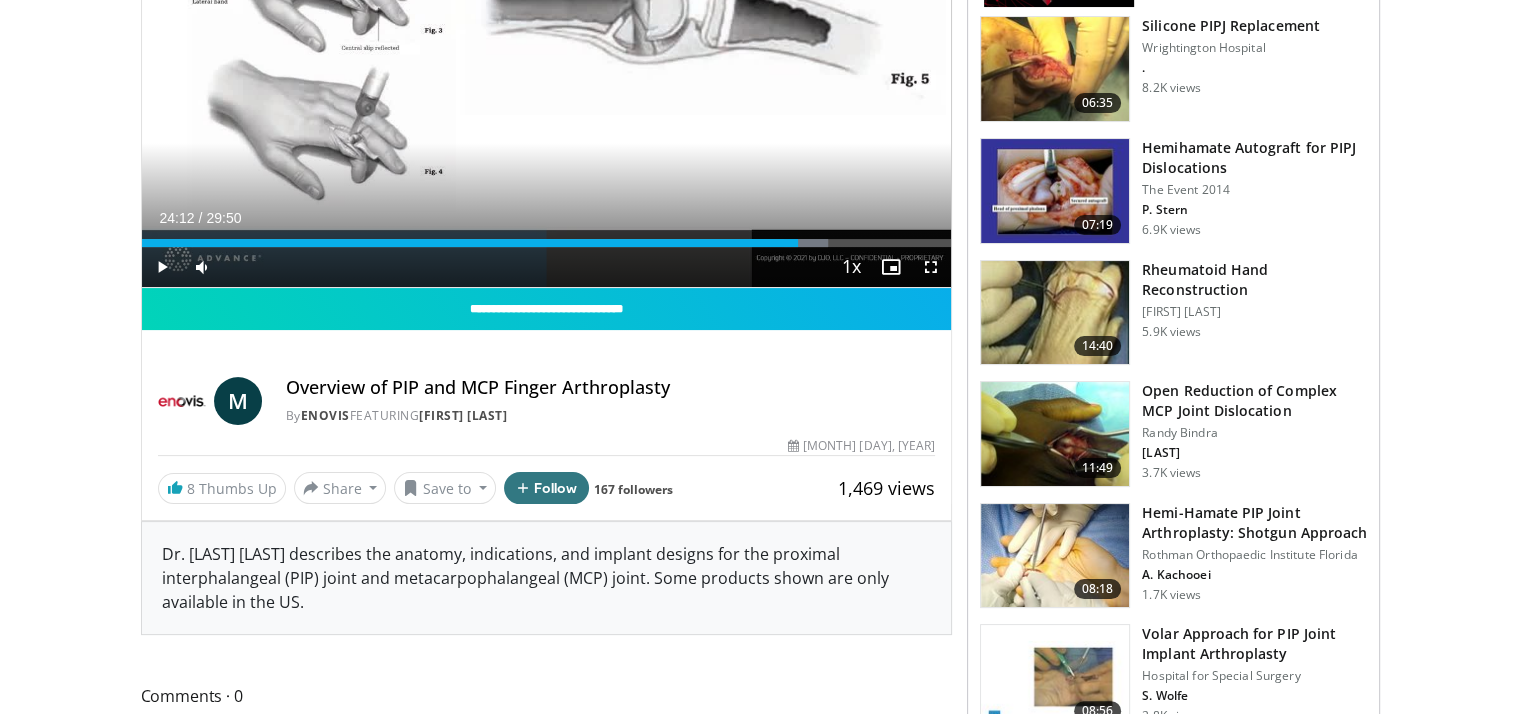 scroll, scrollTop: 267, scrollLeft: 0, axis: vertical 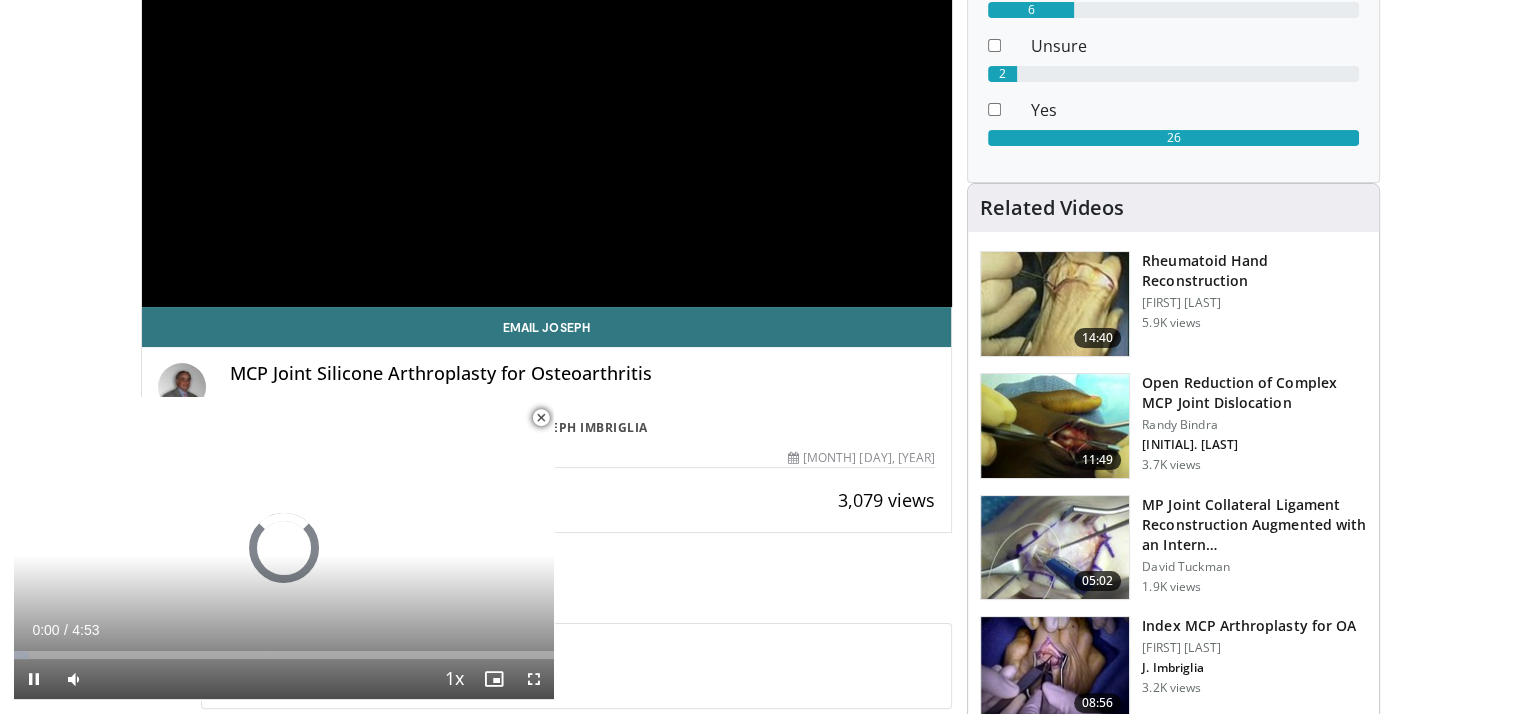 click at bounding box center [541, 418] 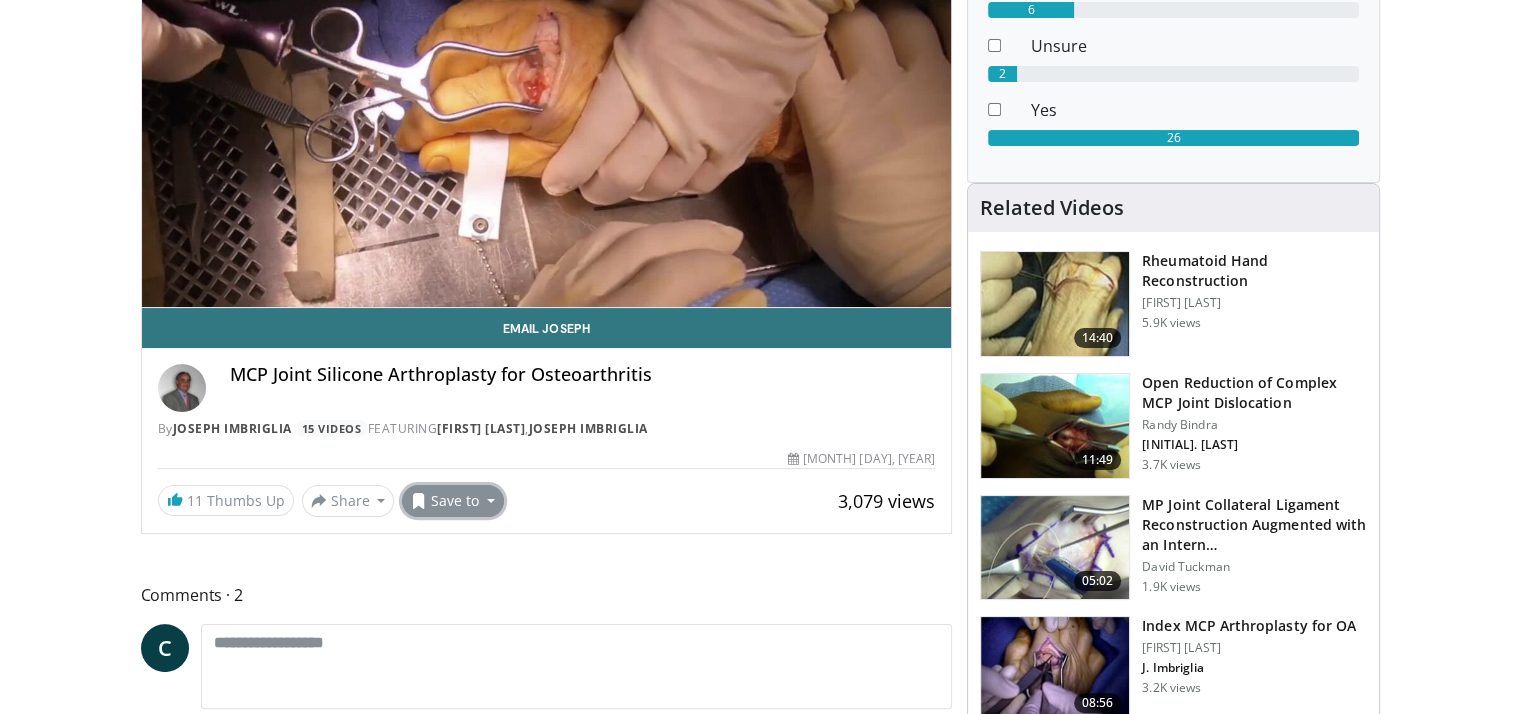 click on "Save to" at bounding box center [453, 501] 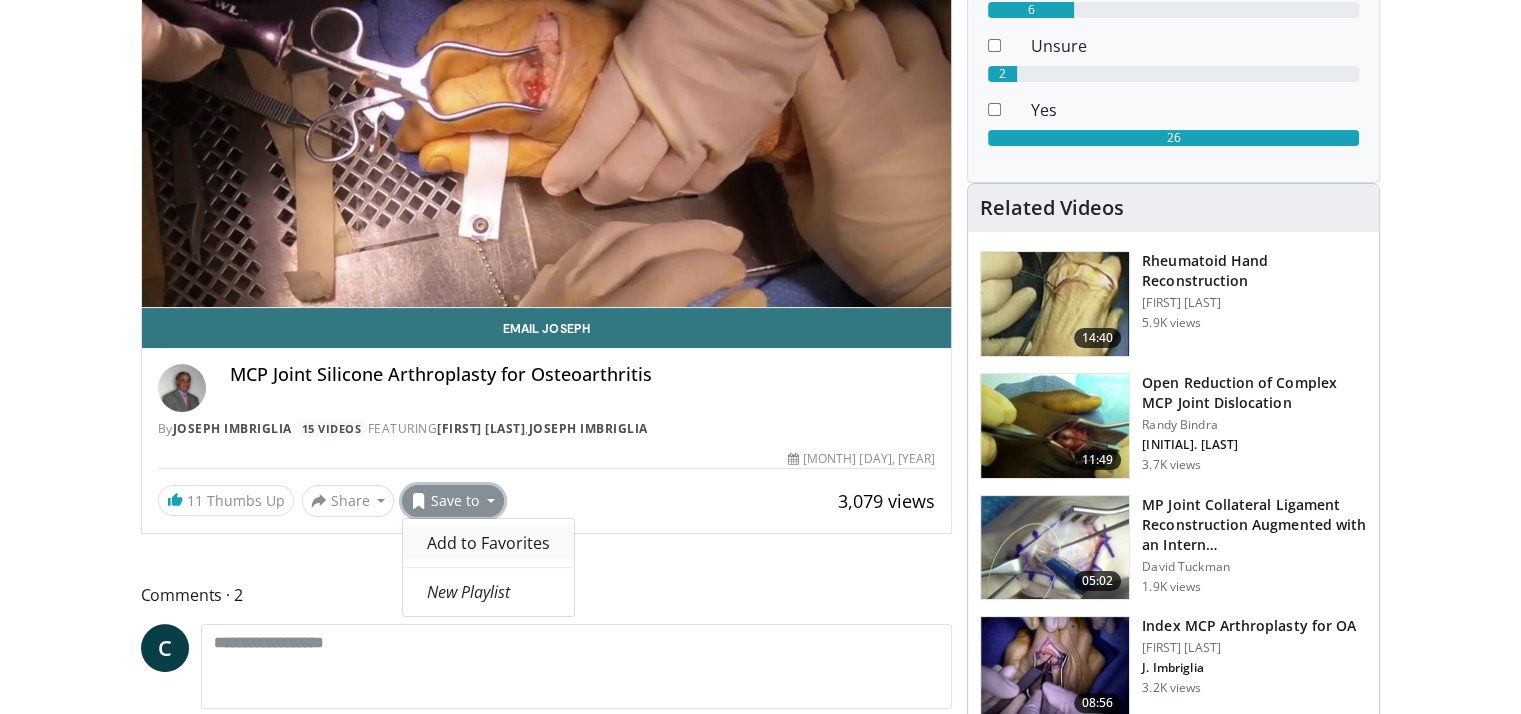 click on "Add to Favorites" at bounding box center (488, 543) 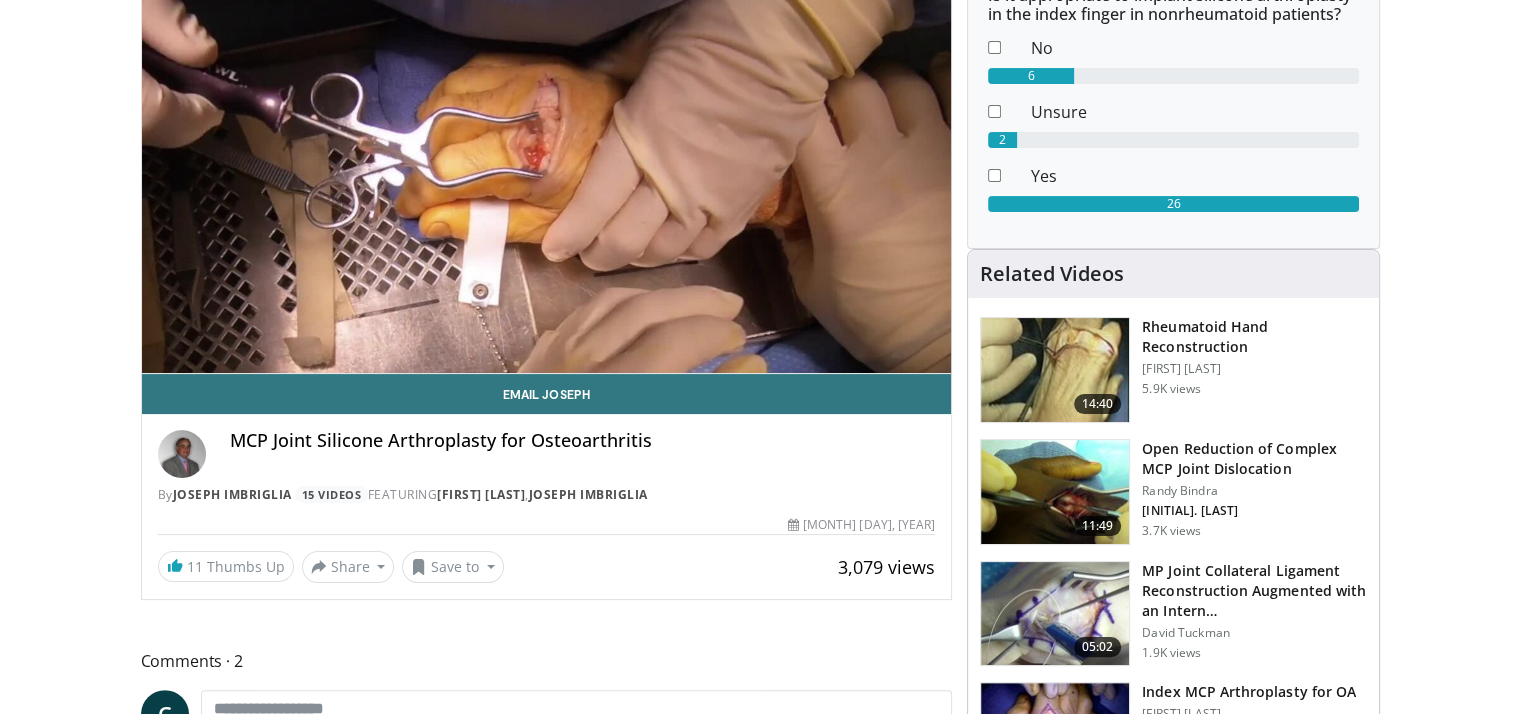 scroll, scrollTop: 369, scrollLeft: 0, axis: vertical 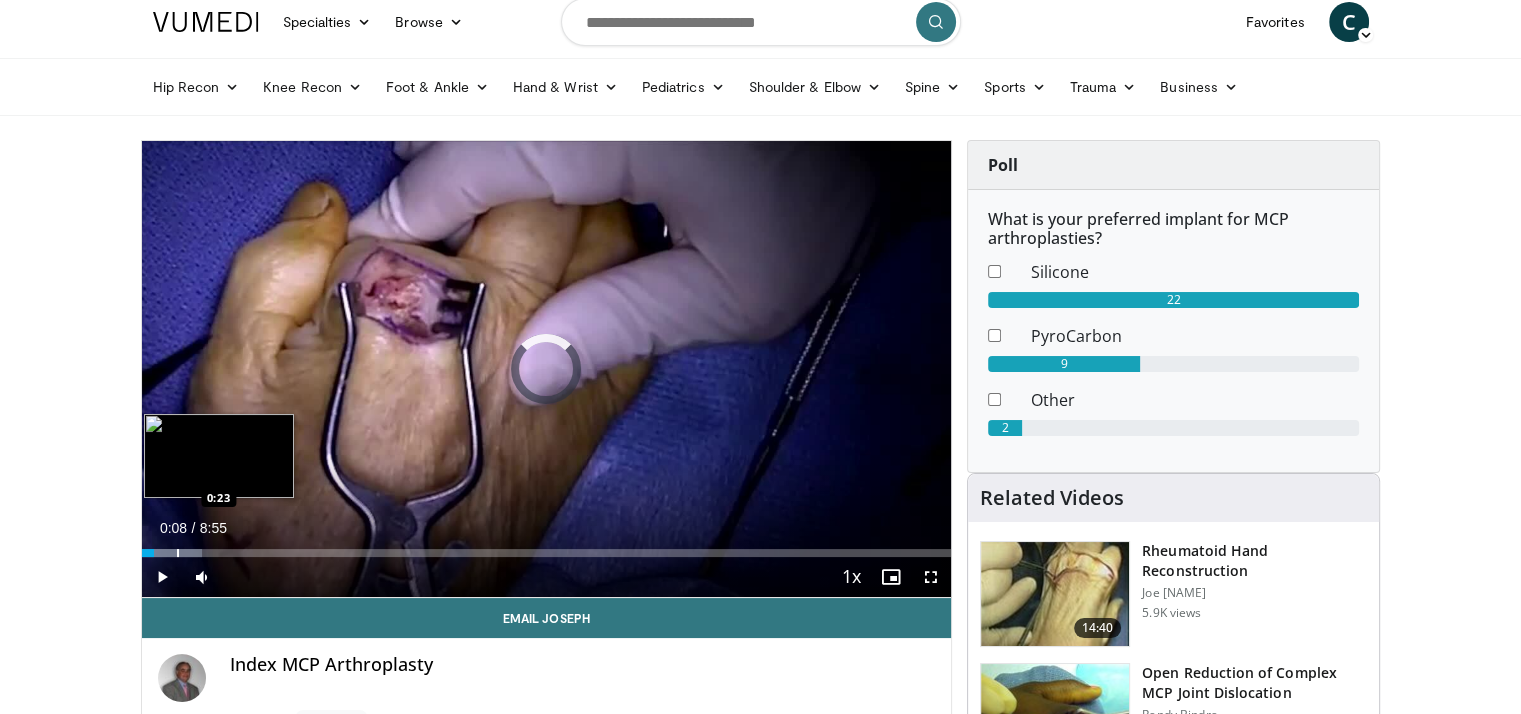 click at bounding box center [178, 553] 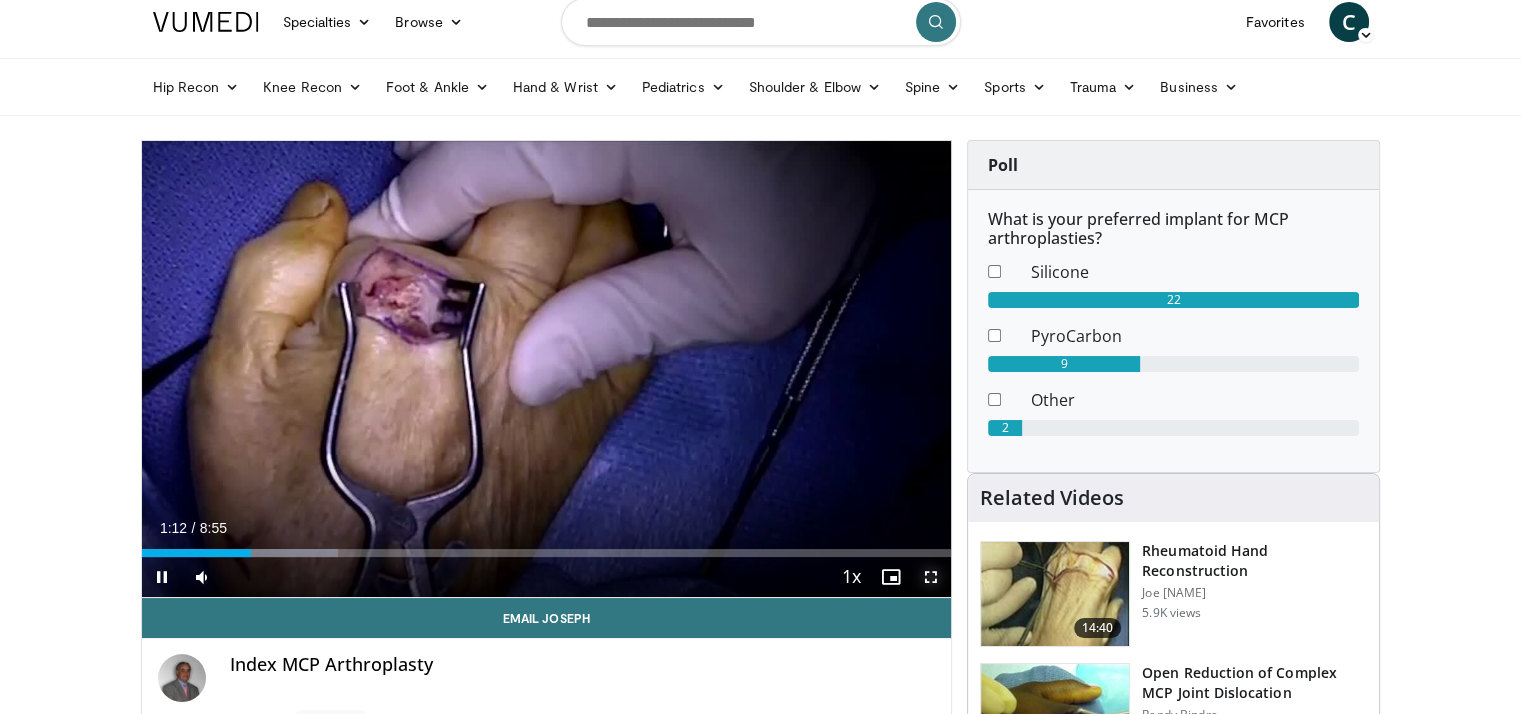 click at bounding box center [931, 577] 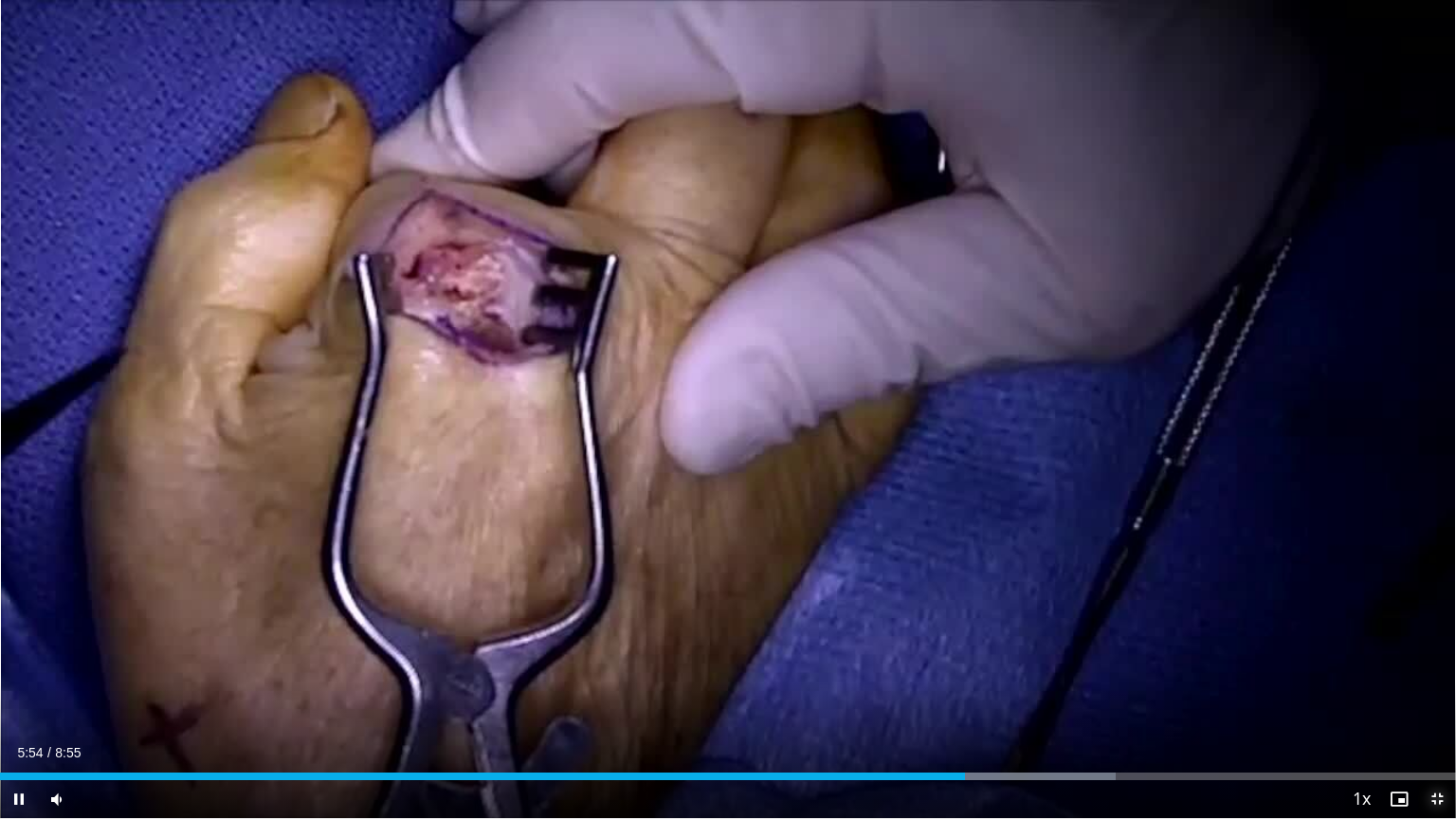 click at bounding box center (1437, 799) 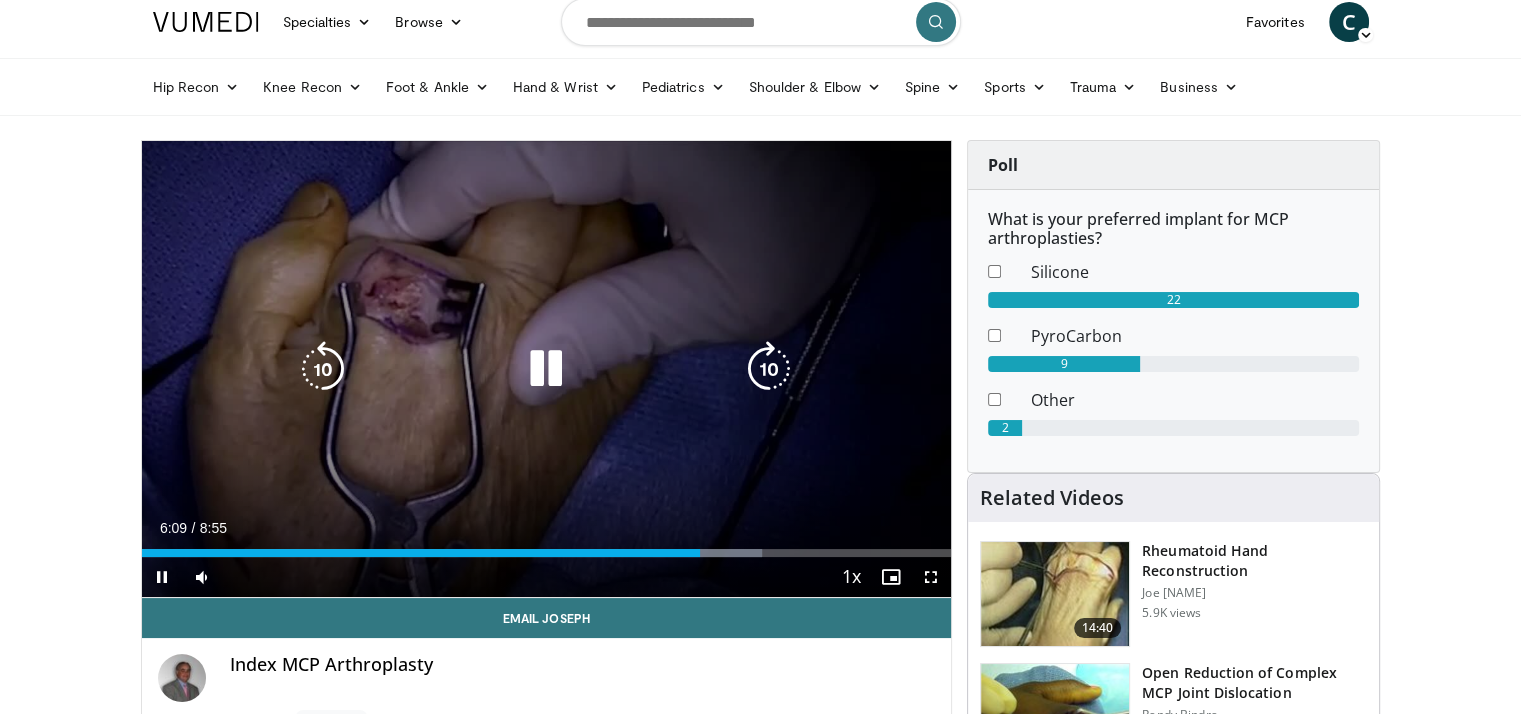 click on "10 seconds
Tap to unmute" at bounding box center [547, 369] 